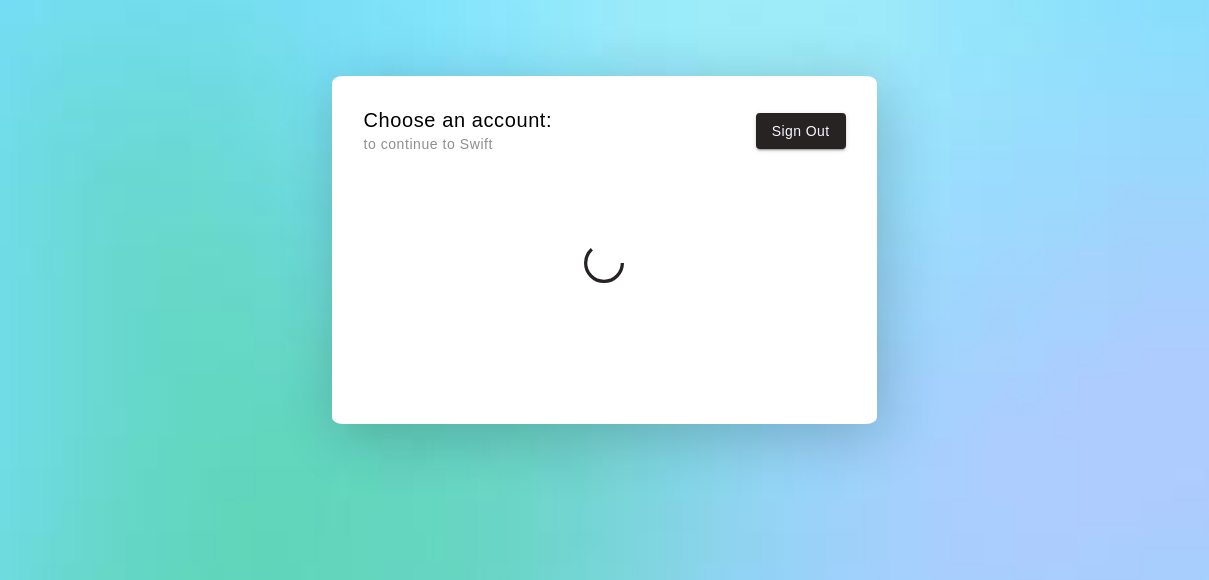 scroll, scrollTop: 0, scrollLeft: 0, axis: both 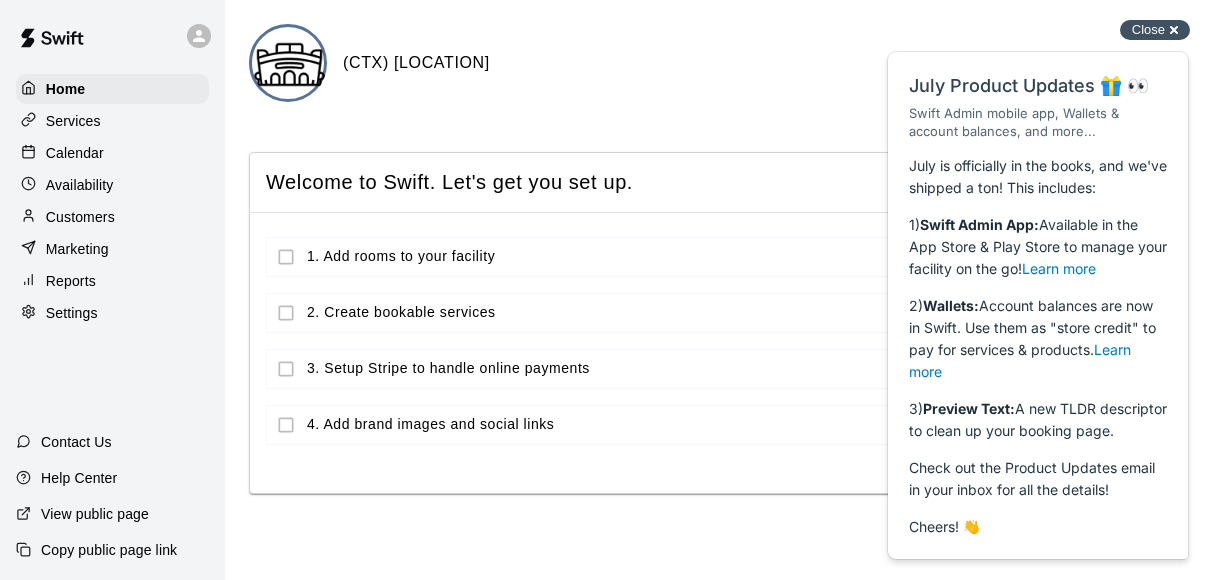 click on "Close" at bounding box center [1148, 29] 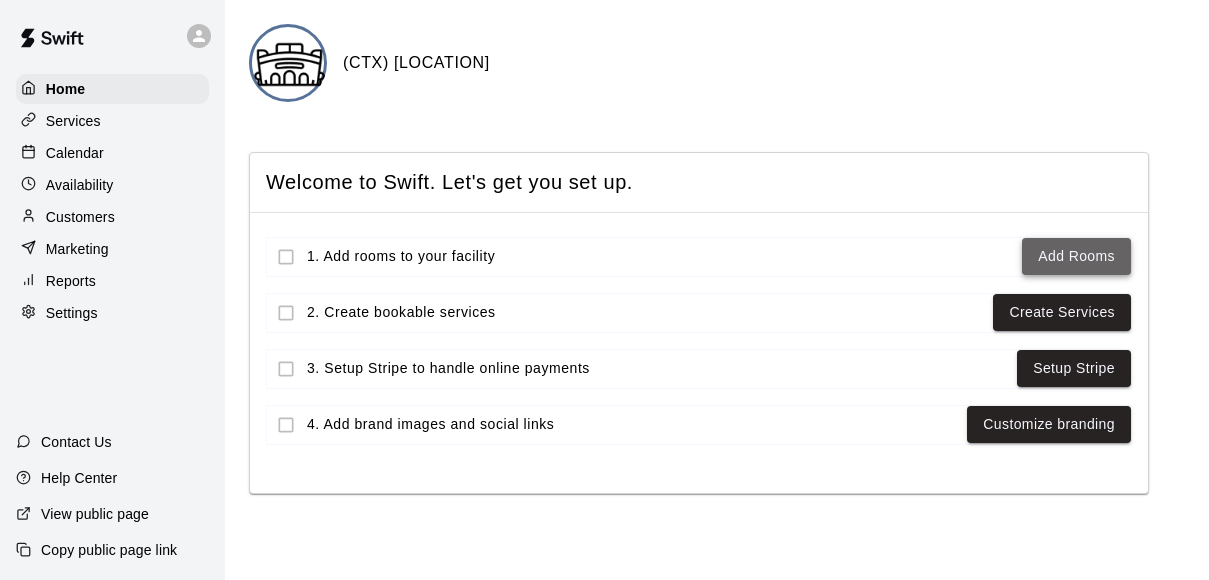 click on "Add Rooms" at bounding box center (1076, 256) 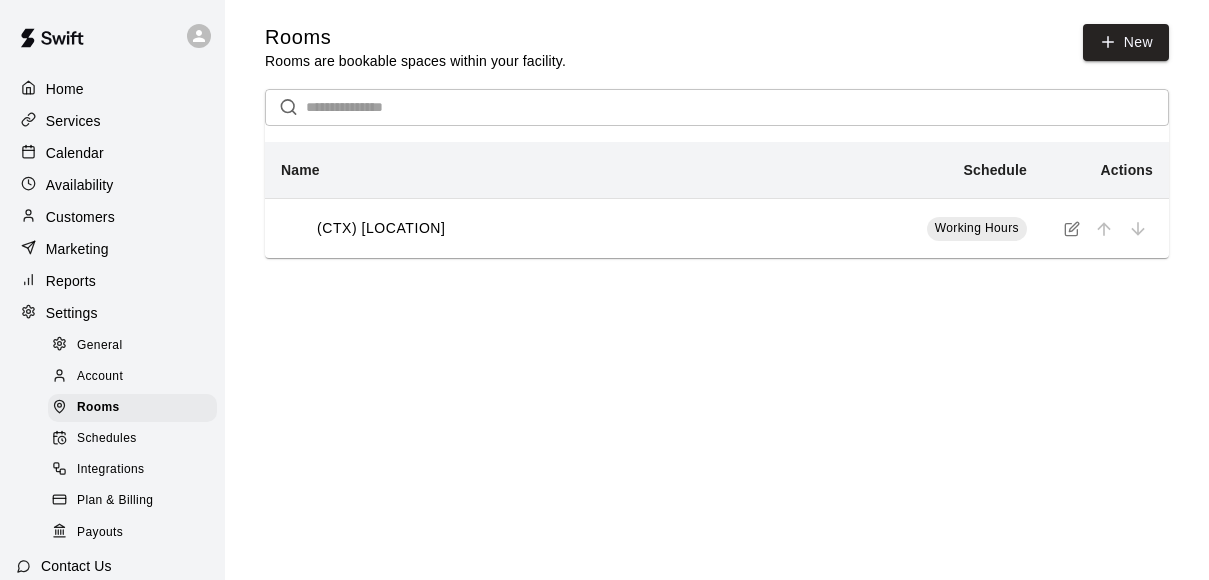 click at bounding box center [737, 107] 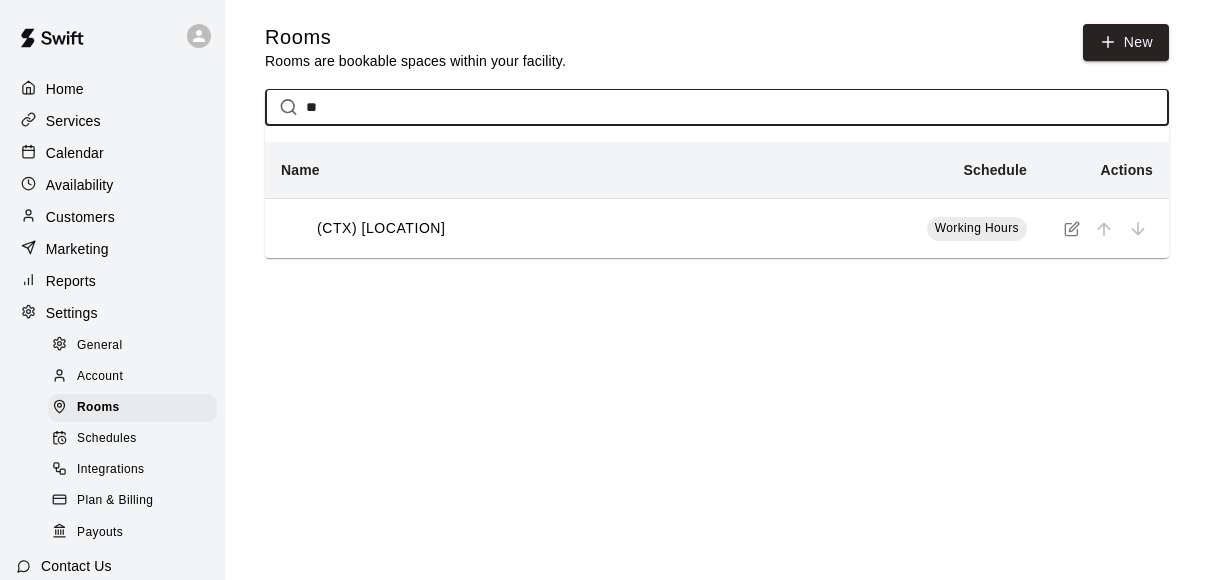 type on "*" 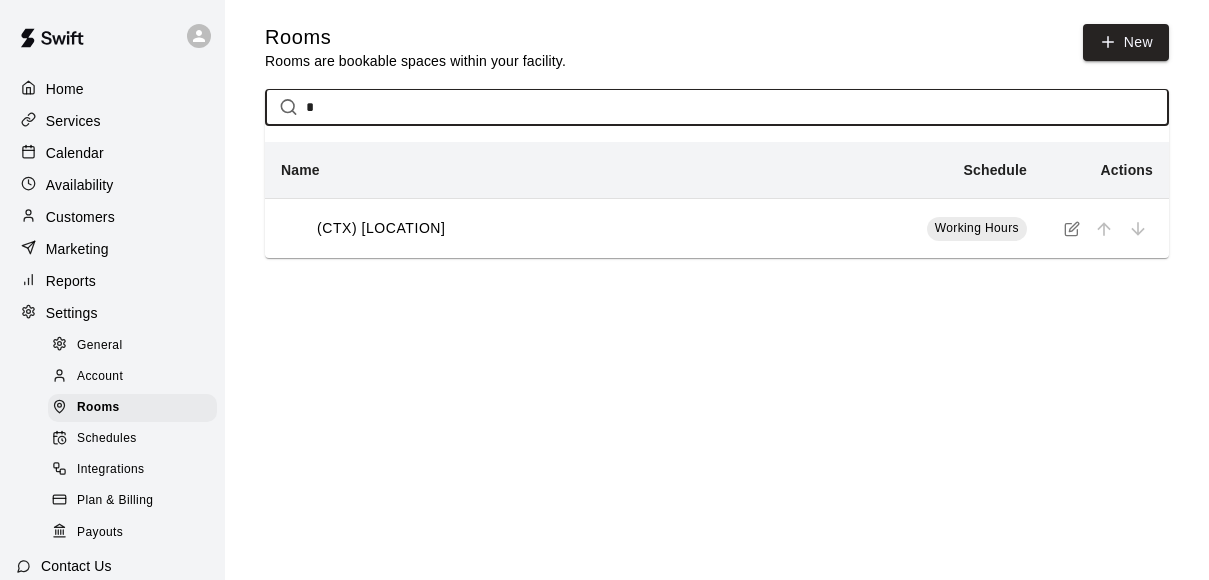 type 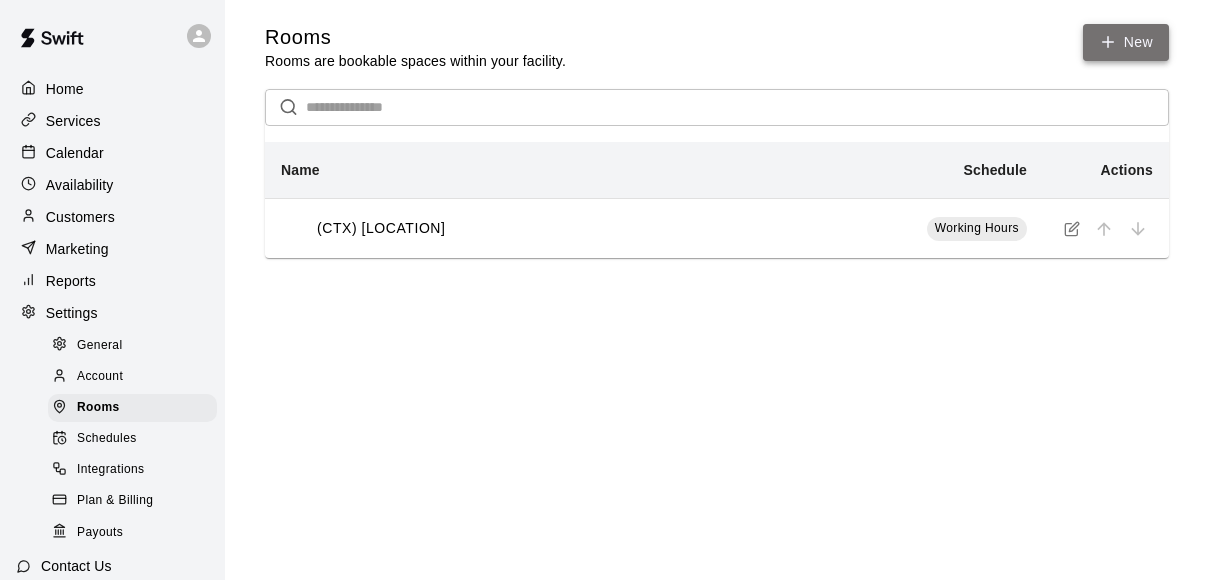 click on "New" at bounding box center (1126, 42) 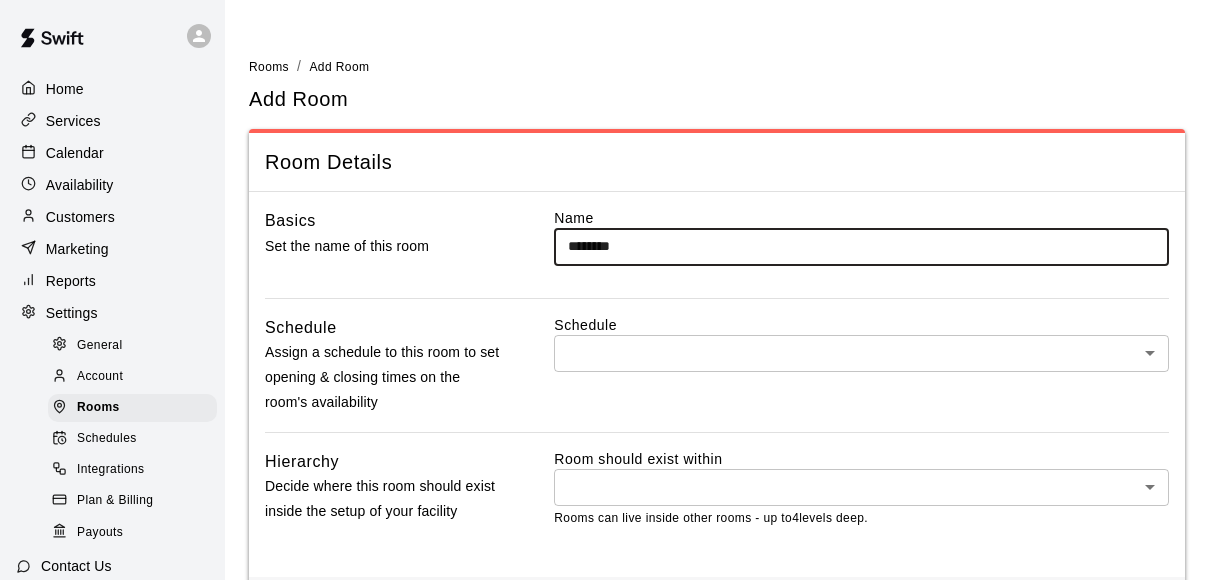 scroll, scrollTop: 89, scrollLeft: 0, axis: vertical 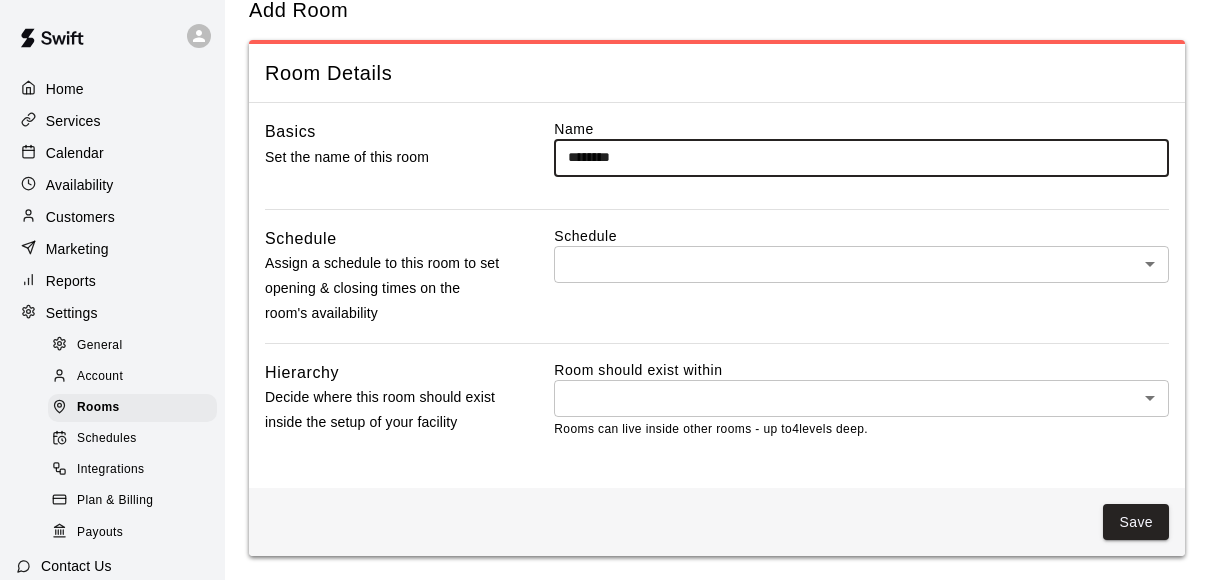 type on "*******" 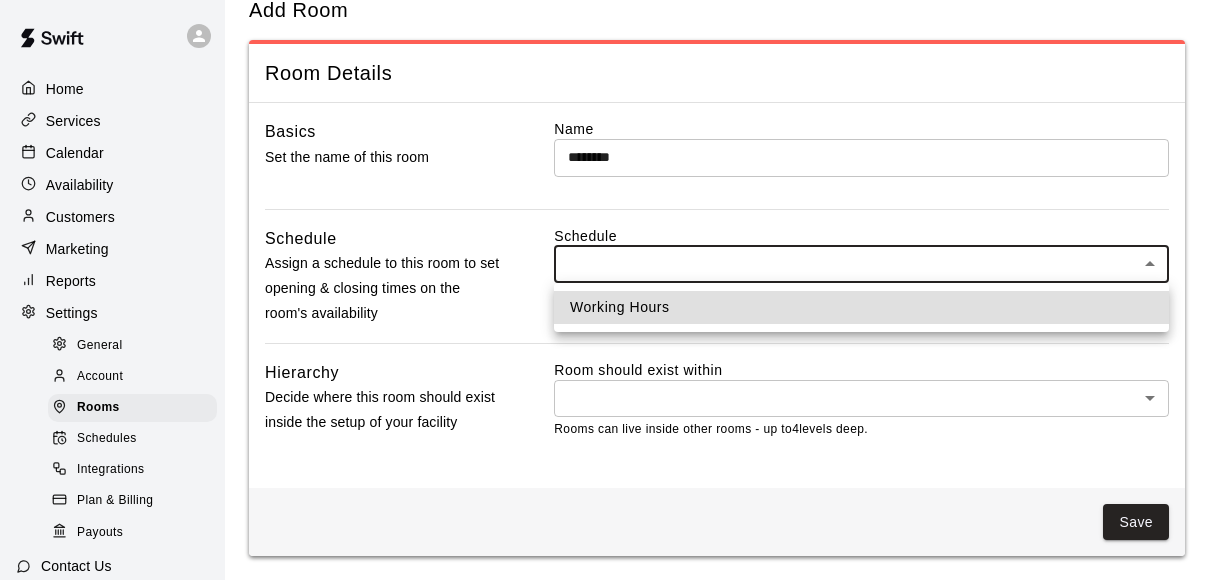 click on "Working Hours" at bounding box center [861, 307] 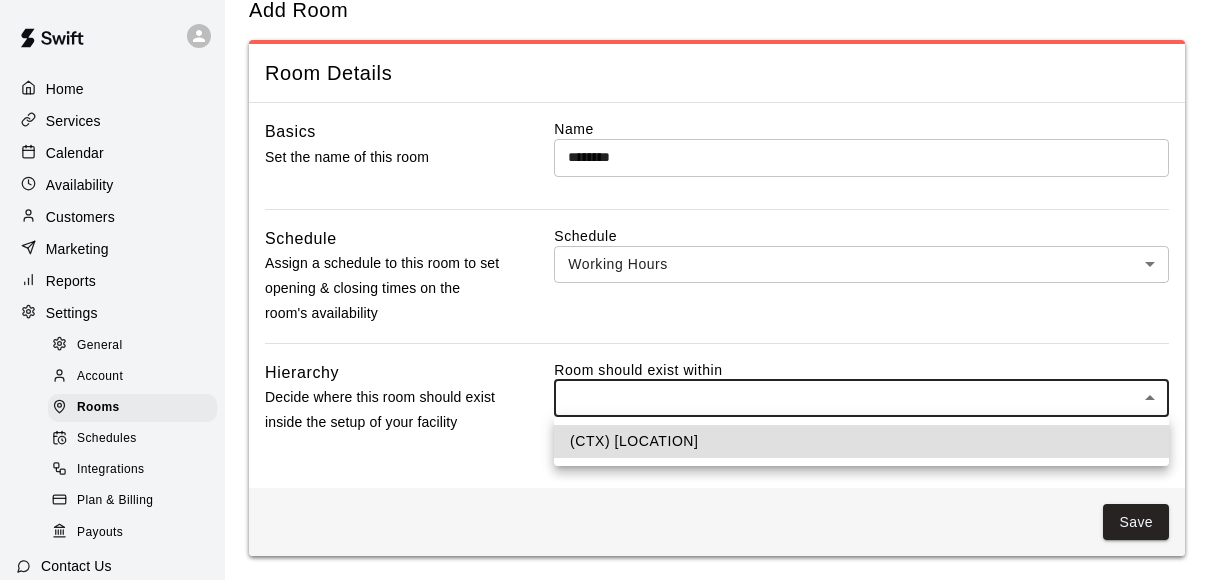 click on "(CTX) [LOCATION]" at bounding box center [604, 245] 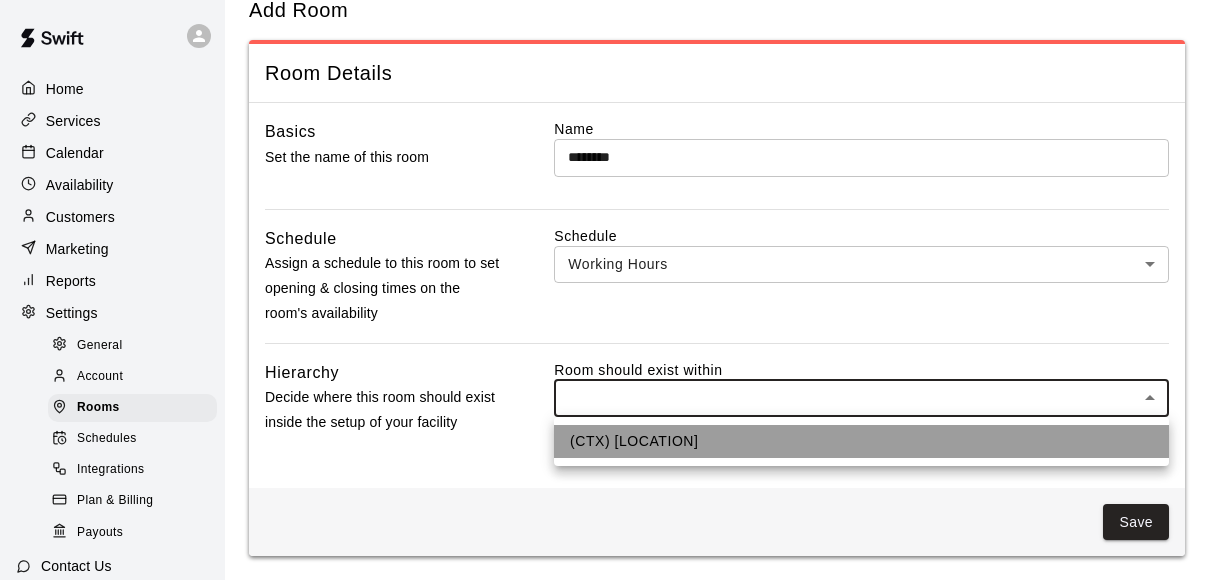 click on "(CTX) [LOCATION]" at bounding box center (861, 441) 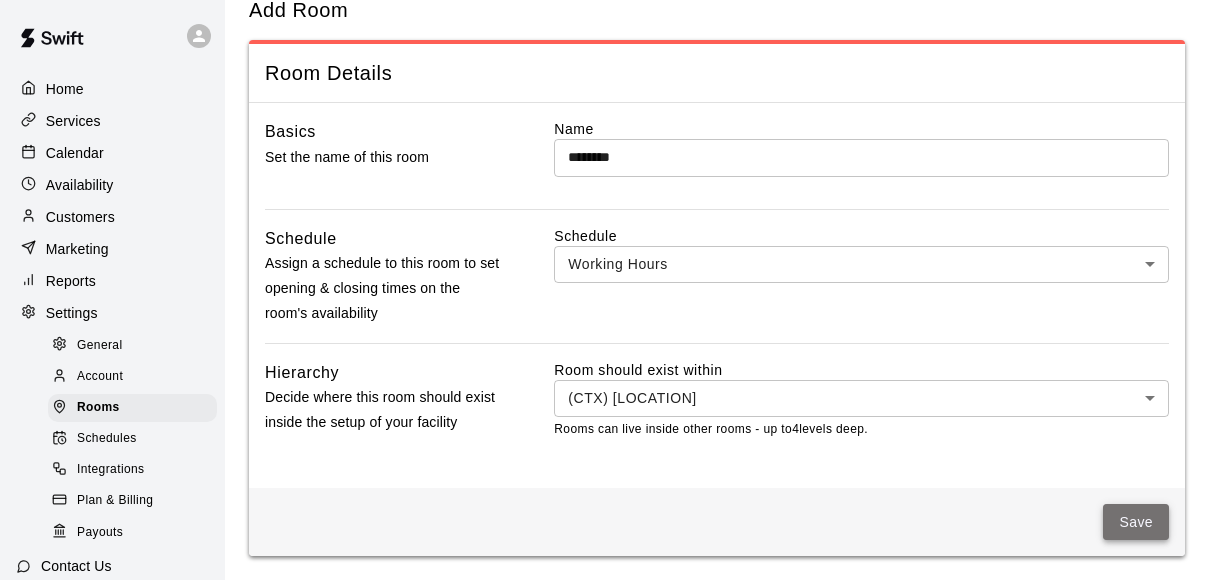 click on "Save" at bounding box center (1136, 522) 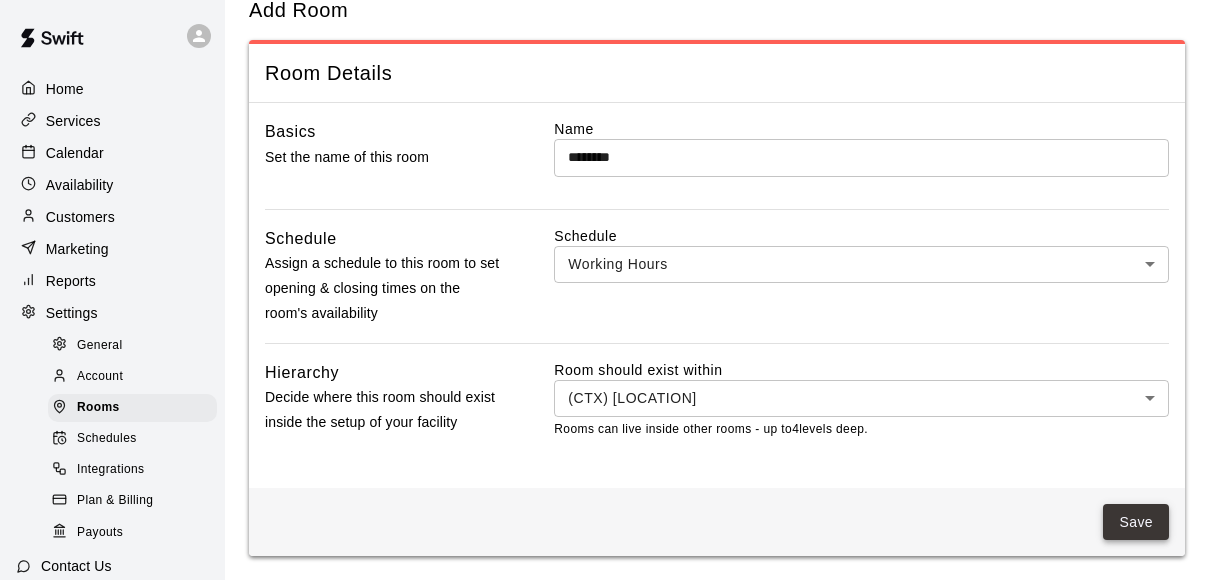 scroll, scrollTop: 0, scrollLeft: 0, axis: both 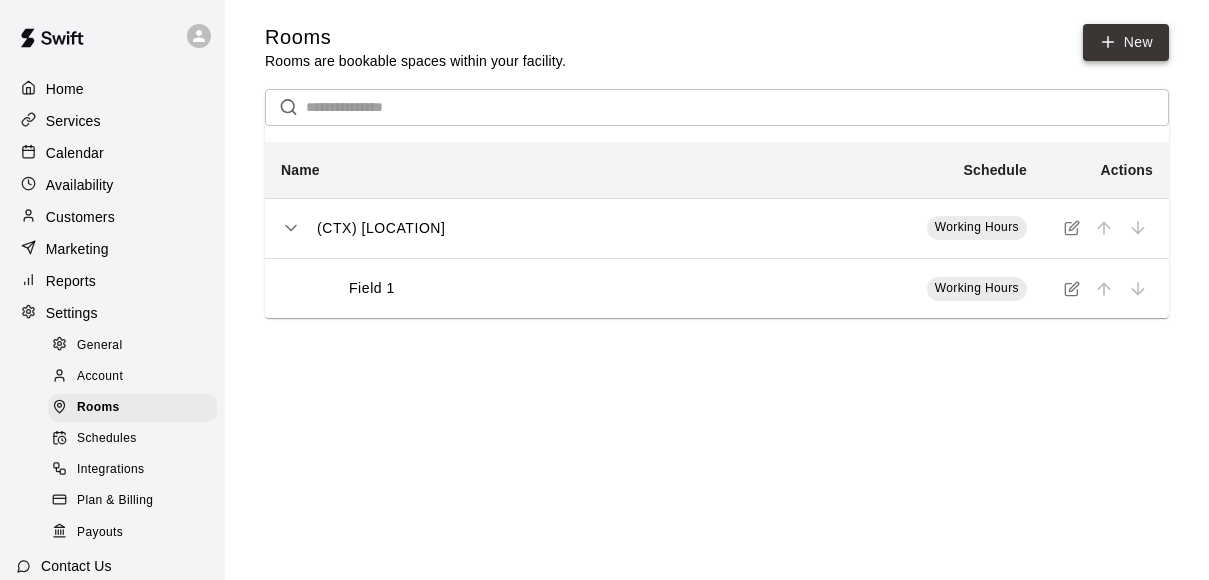 click on "New" at bounding box center (1126, 42) 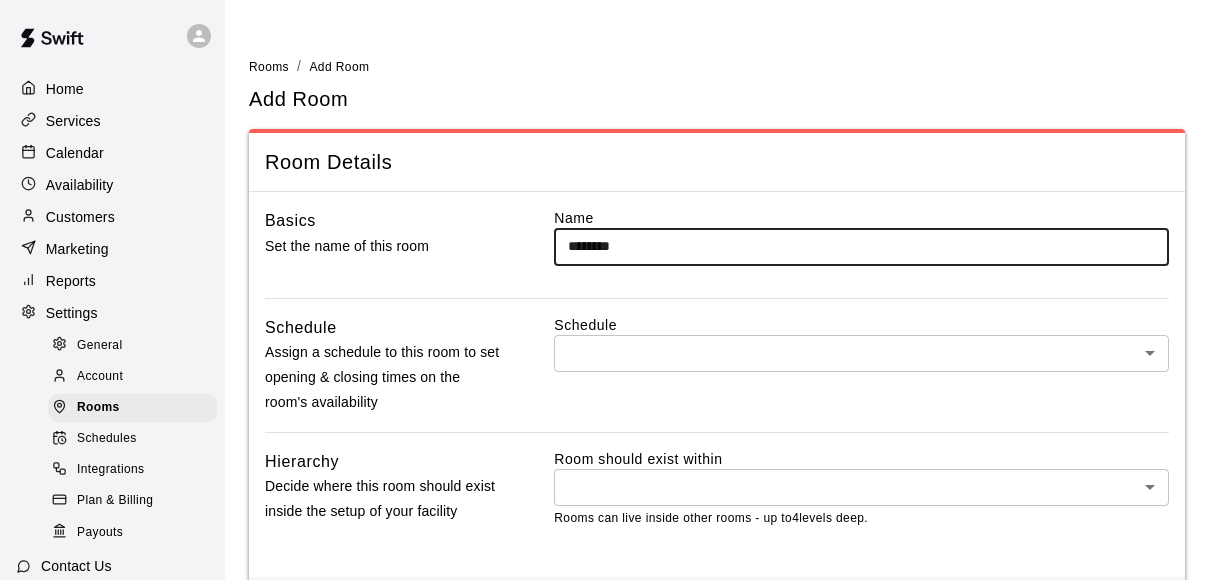 type on "********" 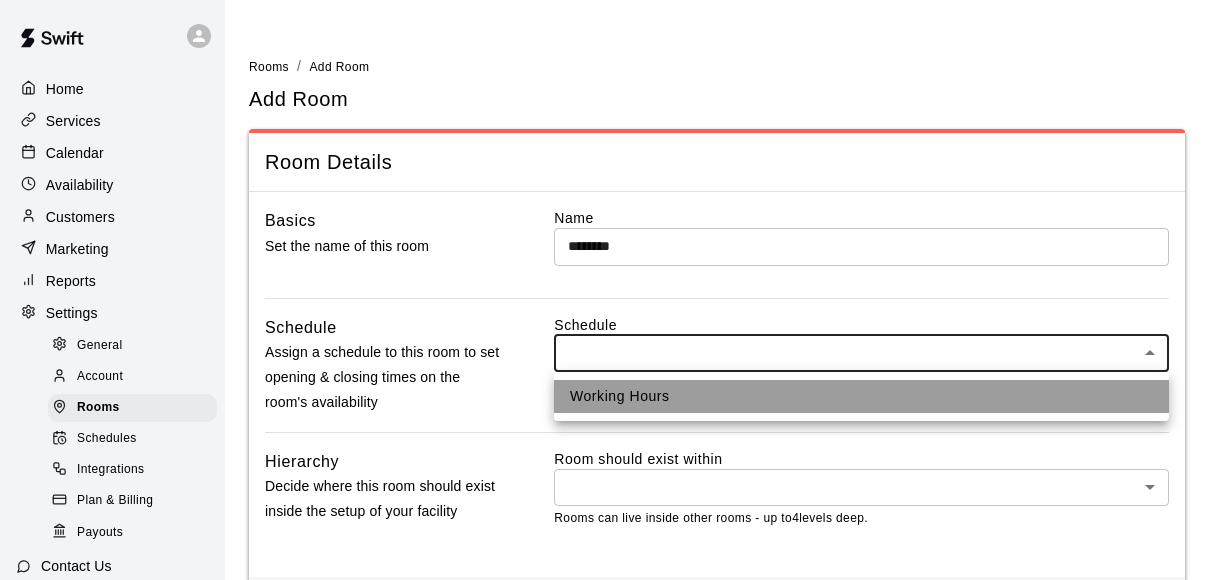 click on "Working Hours" at bounding box center [861, 396] 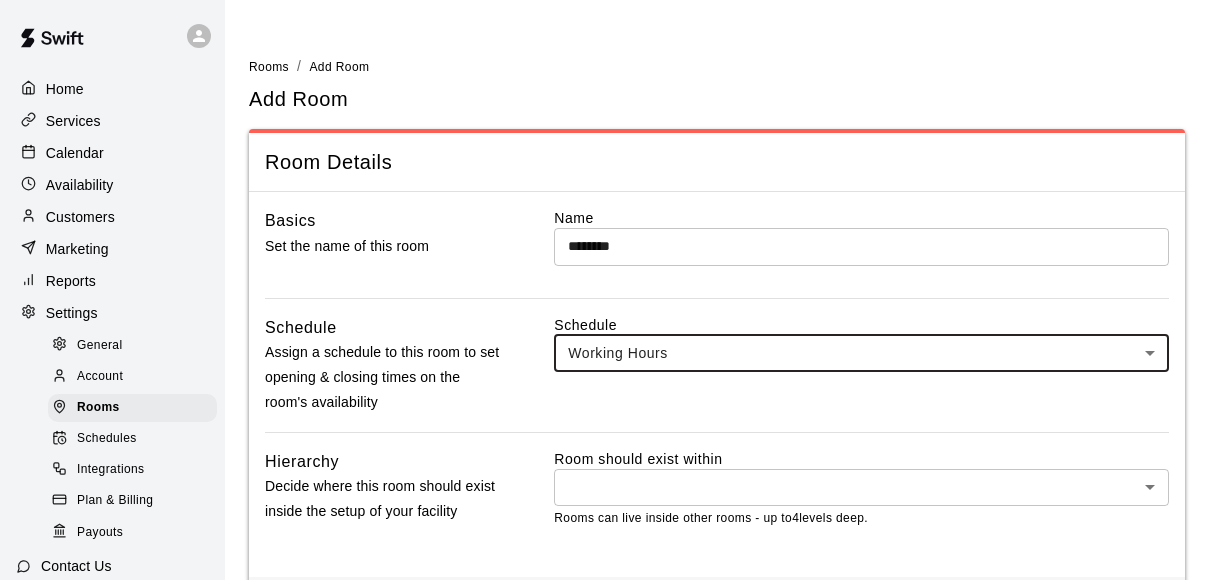 click on "Home Services Calendar Availability Customers Marketing Reports Settings General Account Rooms Schedules Integrations Plan & Billing Payouts Contact Us Help Center View public page Copy public page link Rooms / Add Room Add Room Room Details Basics Set the name of this room Name ******** ​ Schedule Assign a schedule to this room to set opening & closing times on the room's availability Schedule Working Hours *** ​ Hierarchy Decide where this room should exist inside the setup of your facility Room should exist within ​ * ​ Rooms can live inside other rooms - up to 4 levels deep. Save Swift - Add Room Close cross-small" at bounding box center (604, 334) 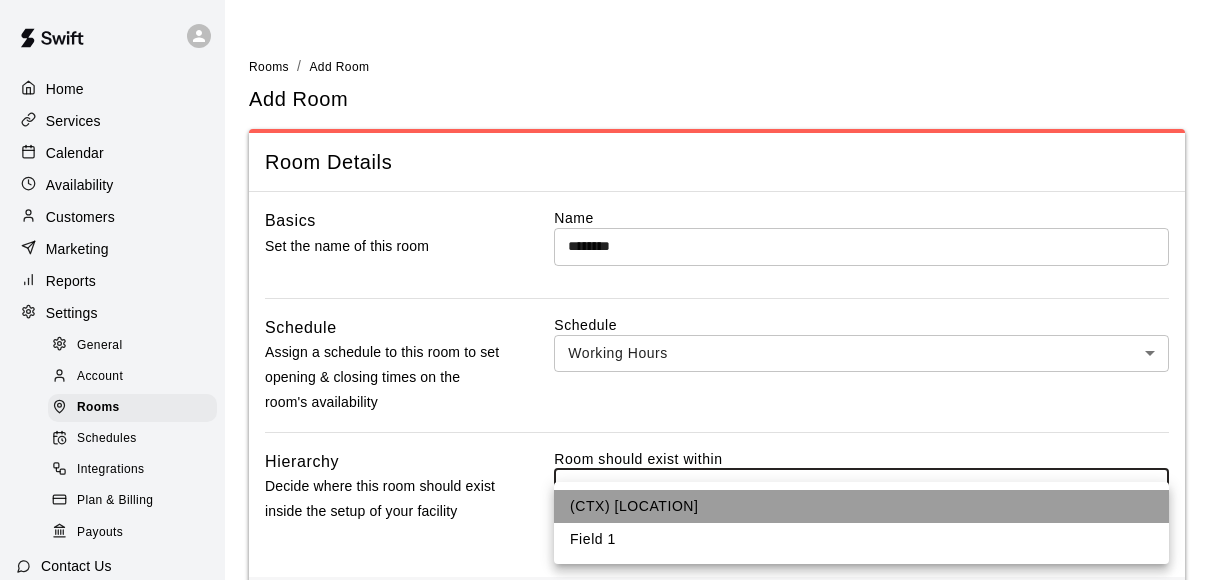 click on "(CTX) [LOCATION]" at bounding box center [861, 506] 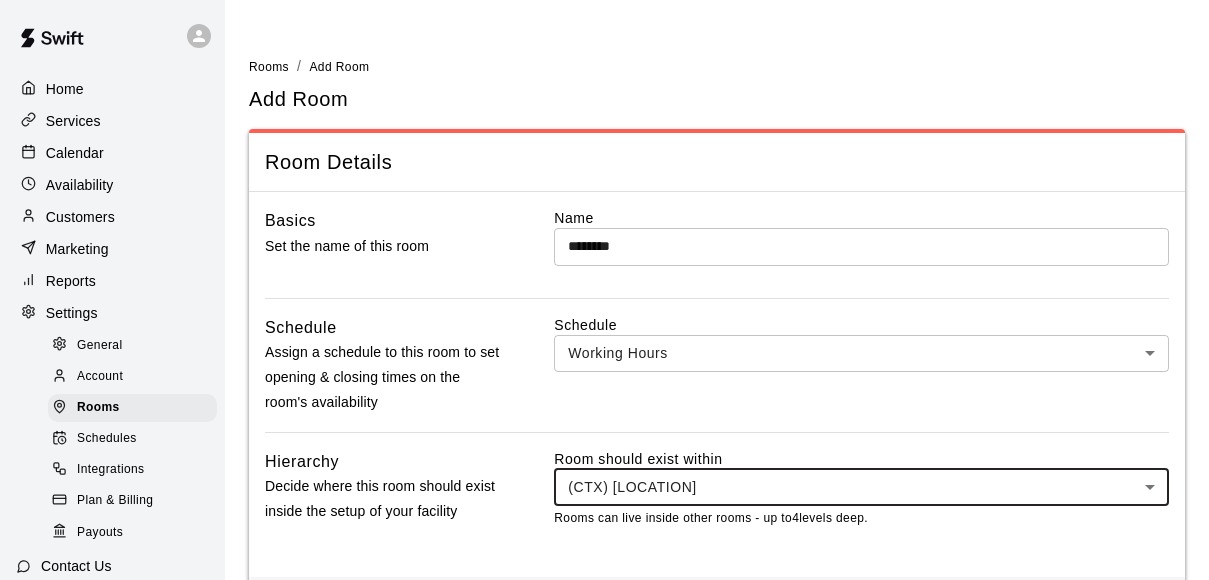 click on "Room should exist within (CTX) [LOCATION] ****" at bounding box center [717, 384] 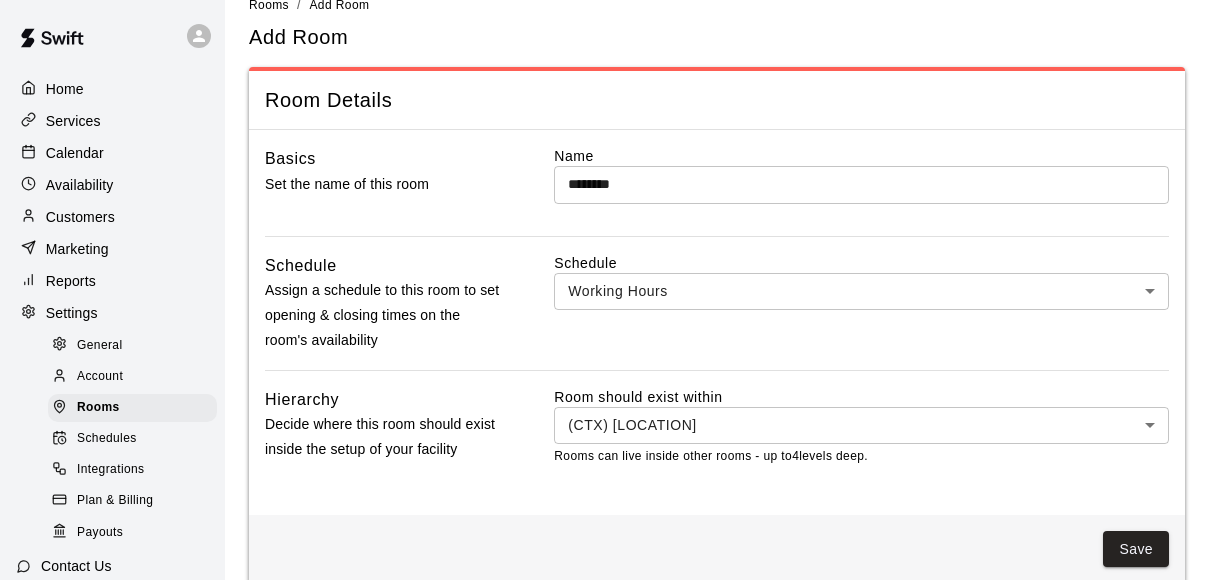 scroll, scrollTop: 89, scrollLeft: 0, axis: vertical 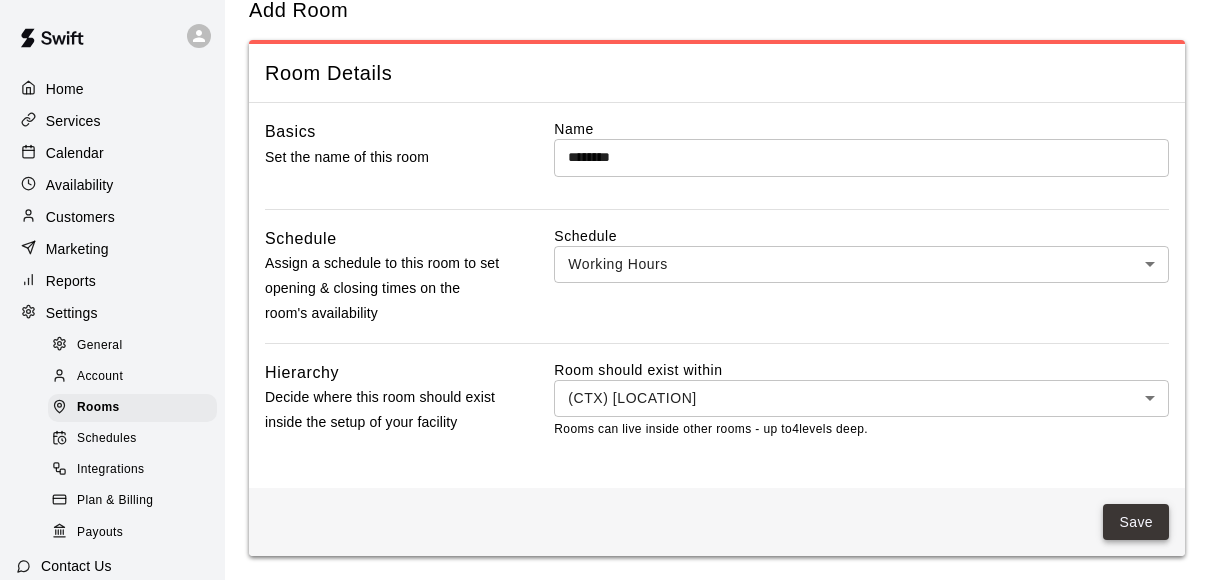 click on "Save" at bounding box center [1136, 522] 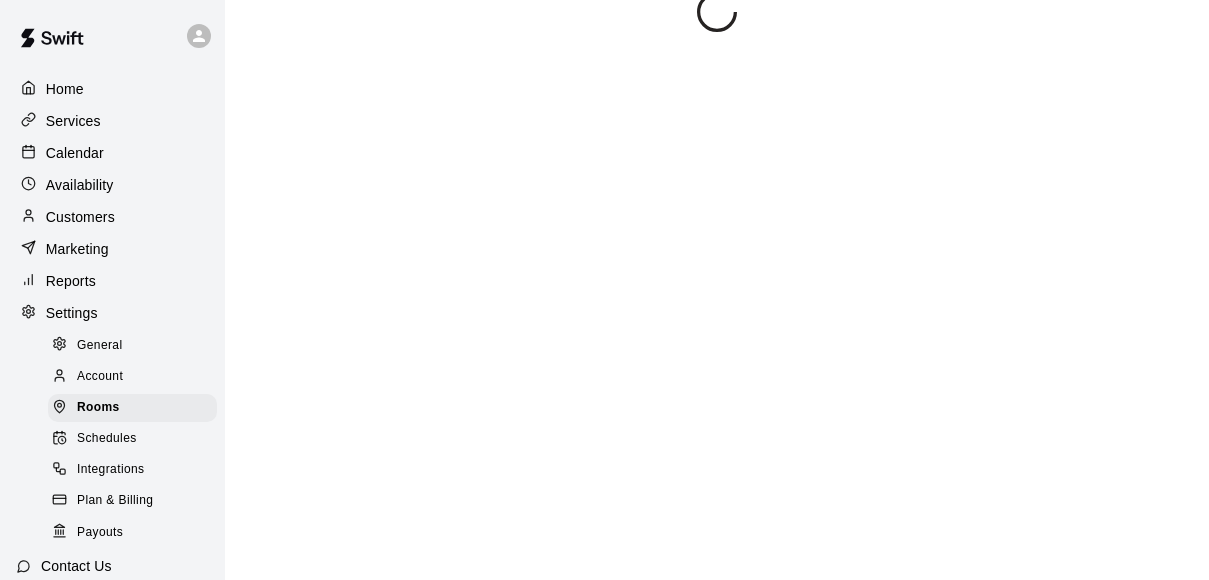 scroll, scrollTop: 0, scrollLeft: 0, axis: both 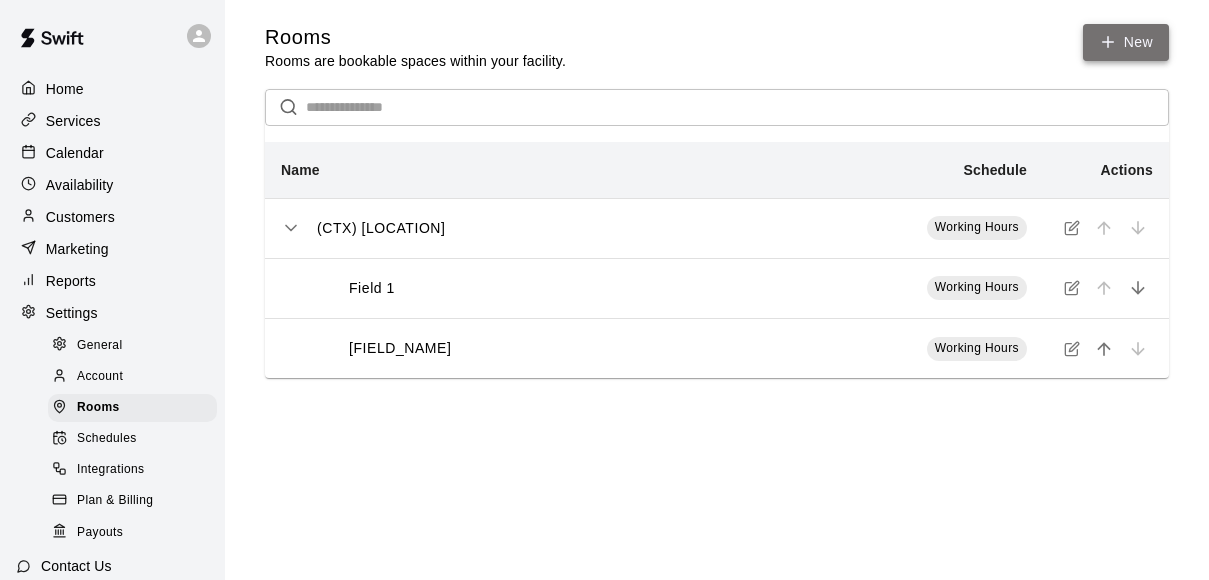 click on "New" at bounding box center [1126, 42] 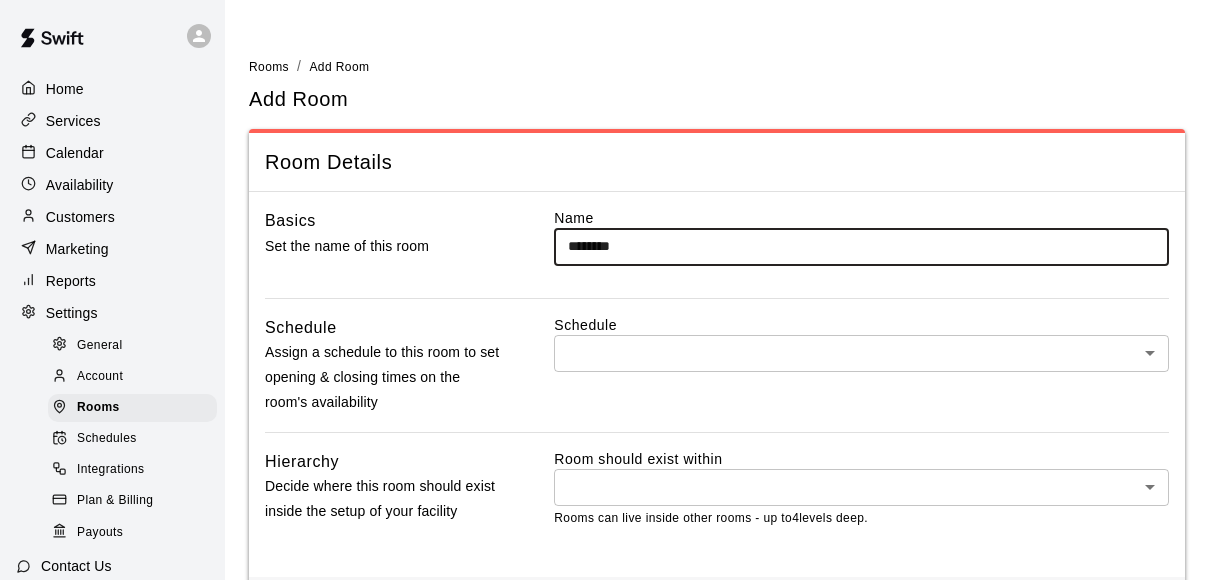 type on "********" 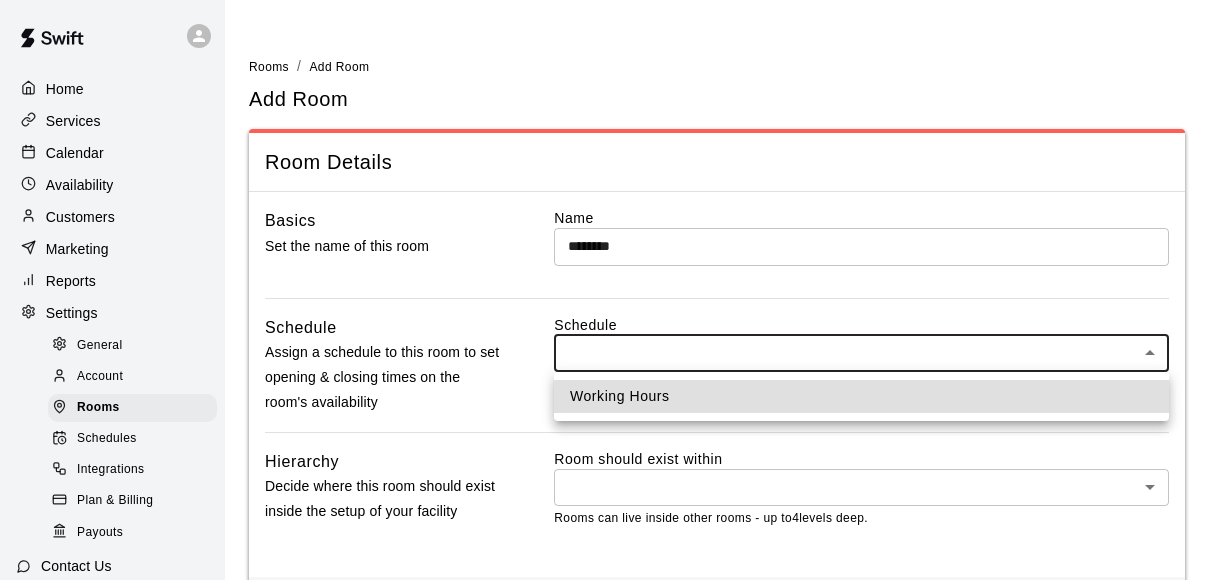 click on "Working Hours" at bounding box center [861, 396] 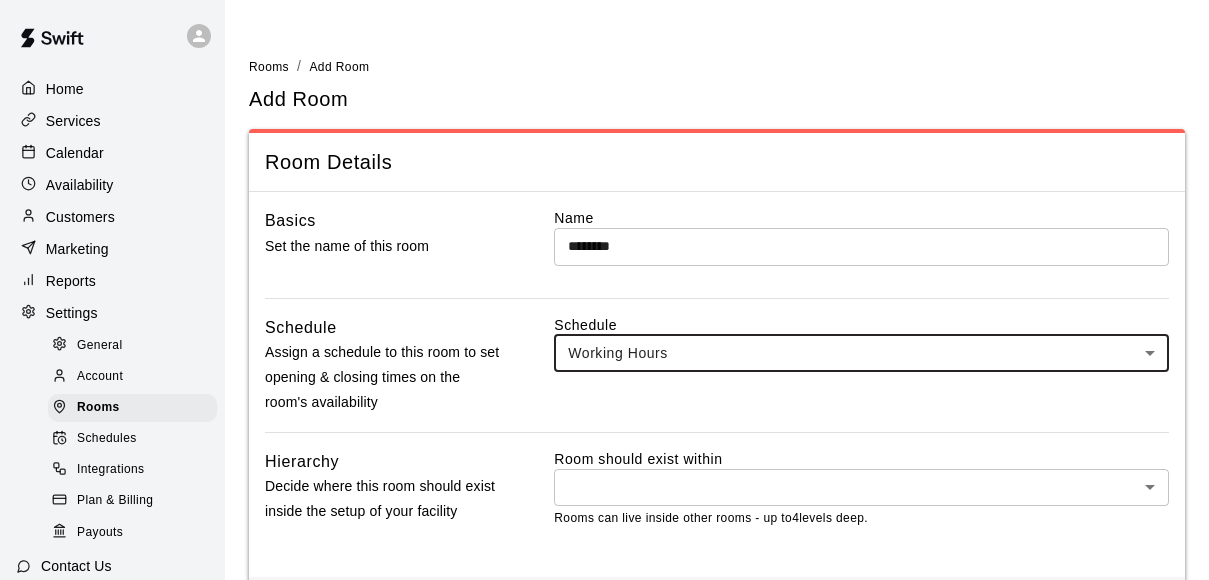click on "Home Services Calendar Availability Customers Marketing Reports Settings General Account Rooms Schedules Integrations Plan & Billing Payouts Contact Us Help Center View public page Copy public page link Rooms / Add Room Add Room Room Details Basics Set the name of this room Name ******** ​ Schedule Assign a schedule to this room to set opening & closing times on the room's availability Schedule Working Hours *** ​ Hierarchy Decide where this room should exist inside the setup of your facility Room should exist within ​ * ​ Rooms can live inside other rooms - up to 4 levels deep. Save Swift - Add Room Close cross-small" at bounding box center [604, 334] 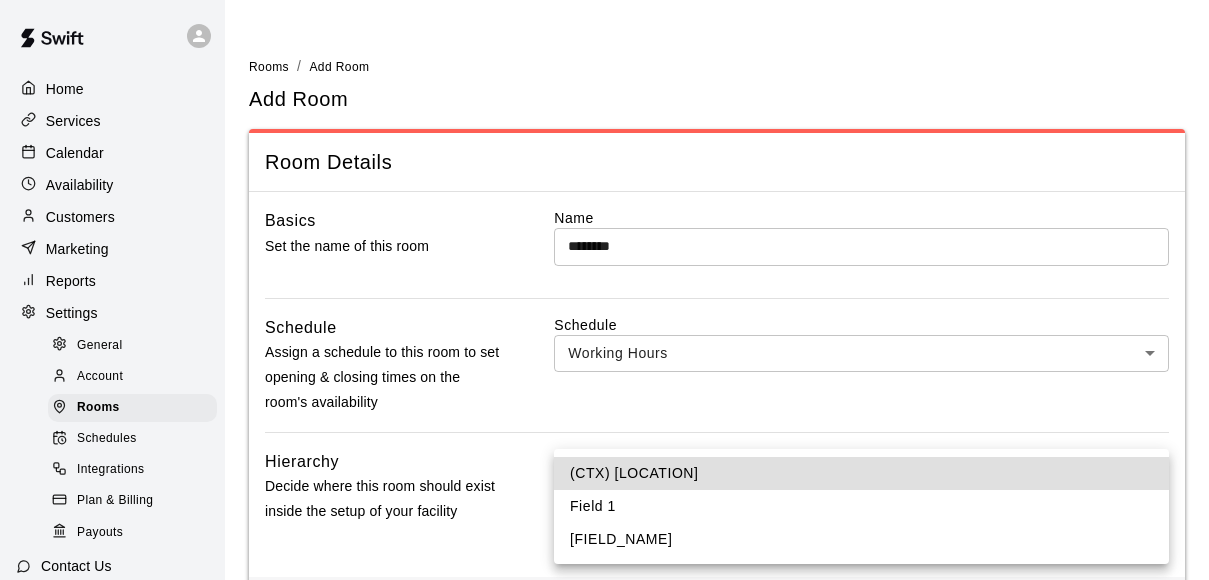 click on "(CTX) [LOCATION]" at bounding box center [861, 473] 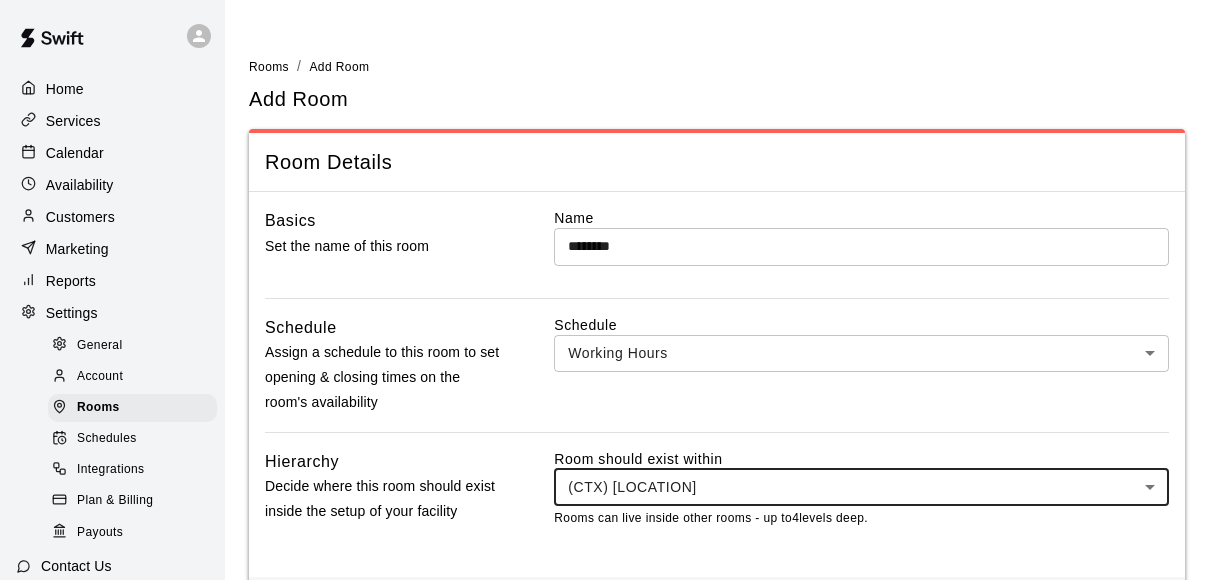 click on "Room should exist within (CTX) [LOCATION] ****" at bounding box center [717, 384] 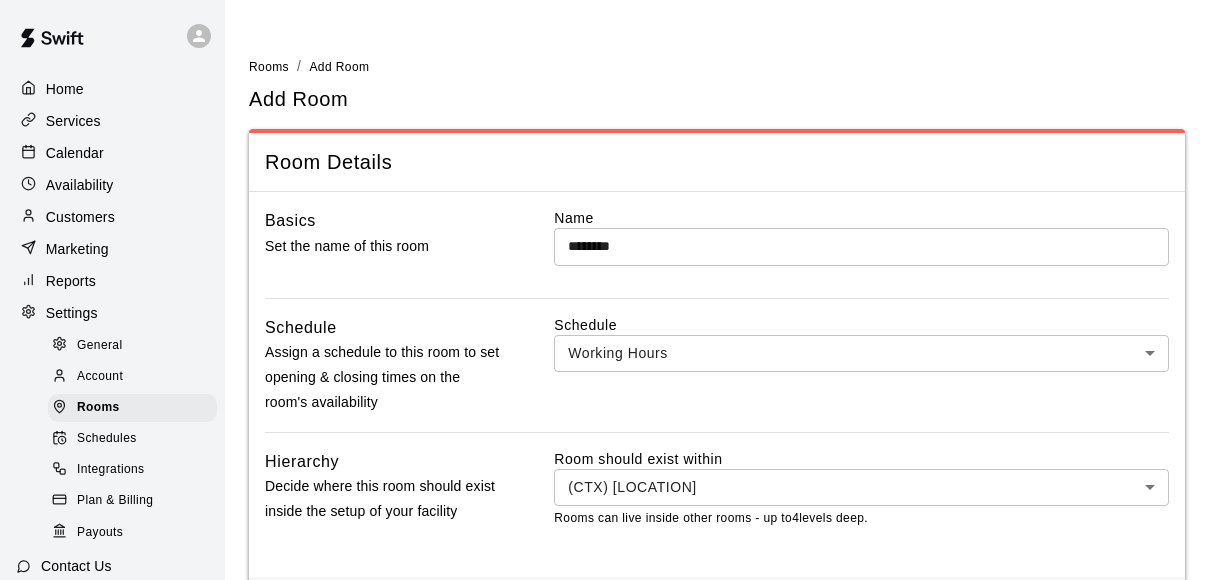 scroll, scrollTop: 77, scrollLeft: 0, axis: vertical 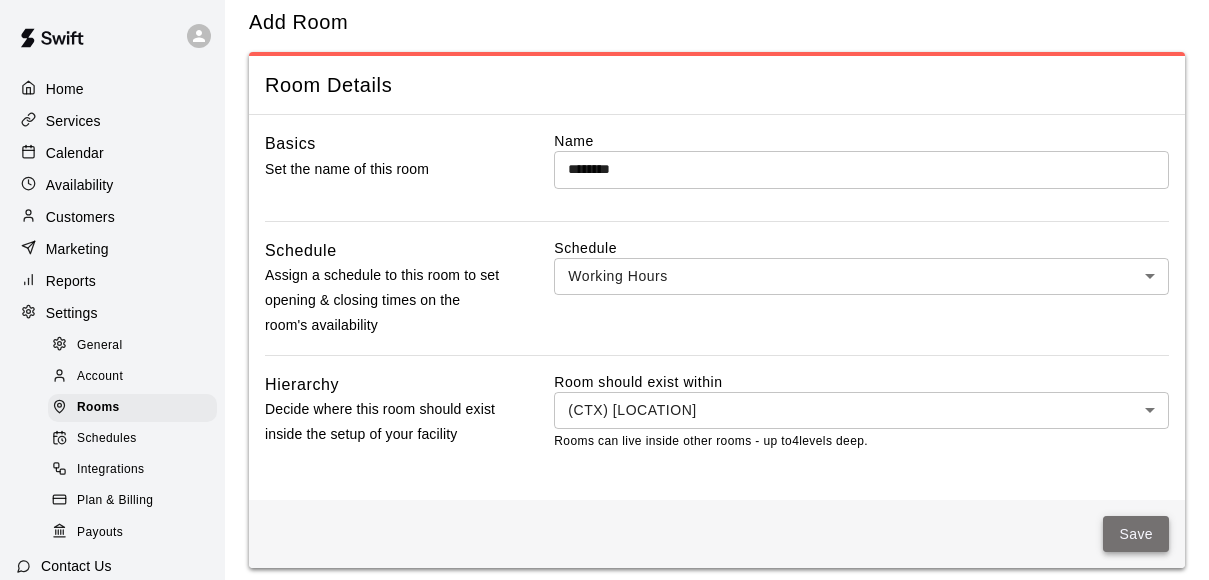 click on "Save" at bounding box center (1136, 534) 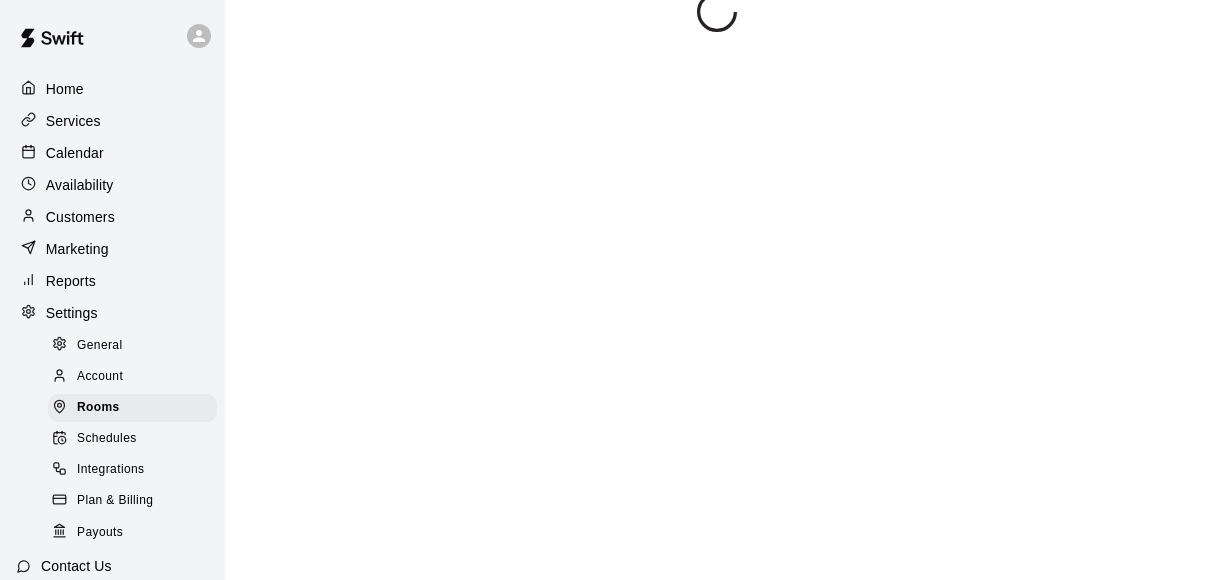 scroll, scrollTop: 0, scrollLeft: 0, axis: both 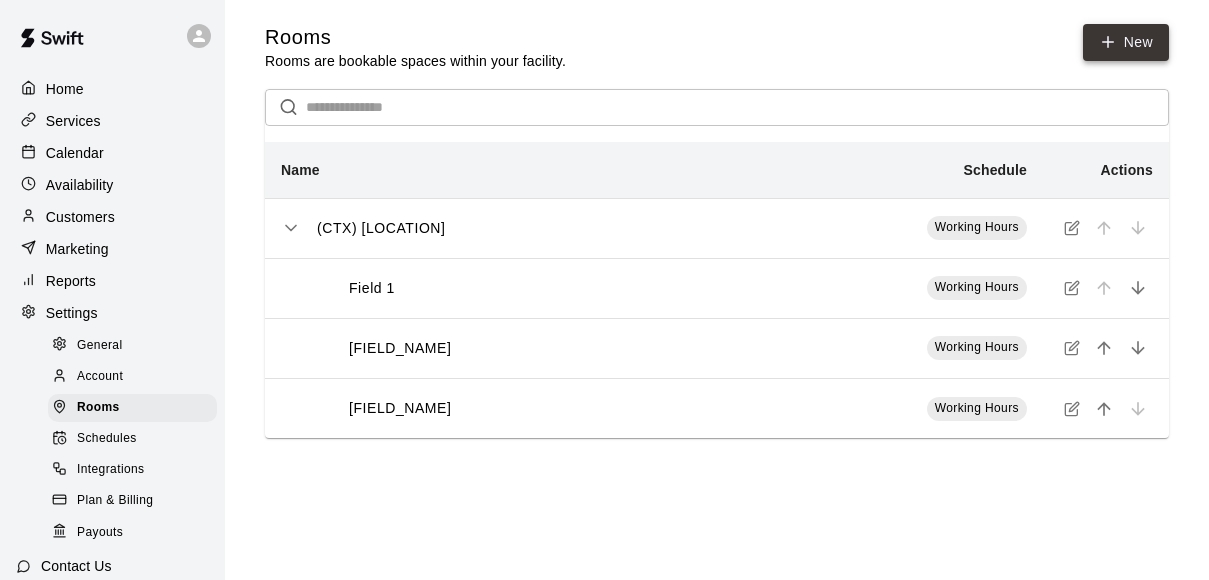 click on "New" at bounding box center [1126, 42] 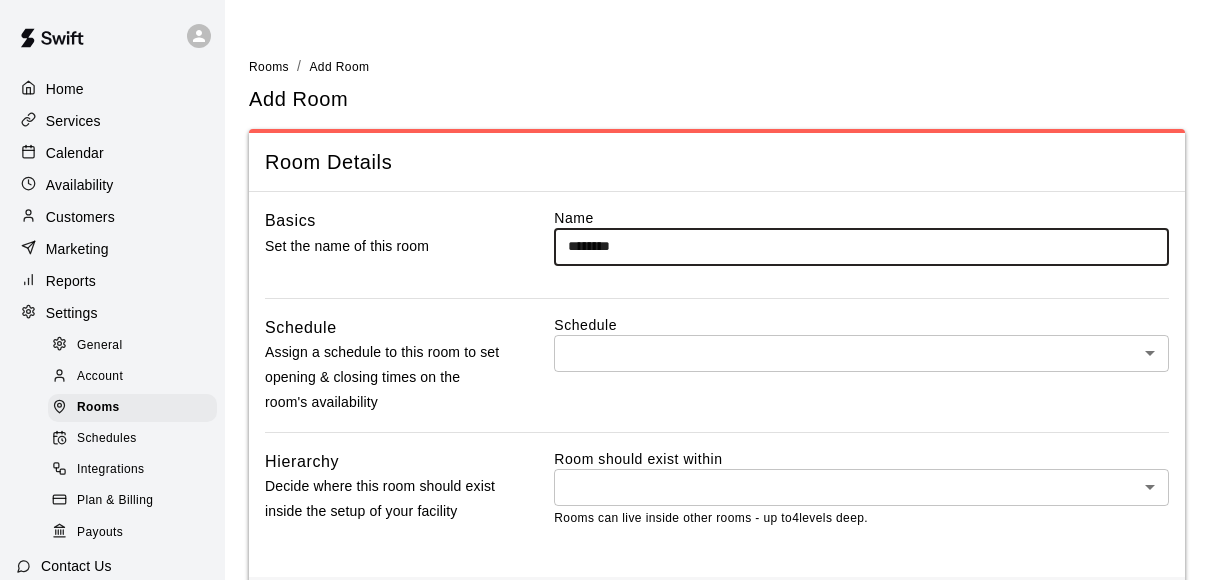 type on "********" 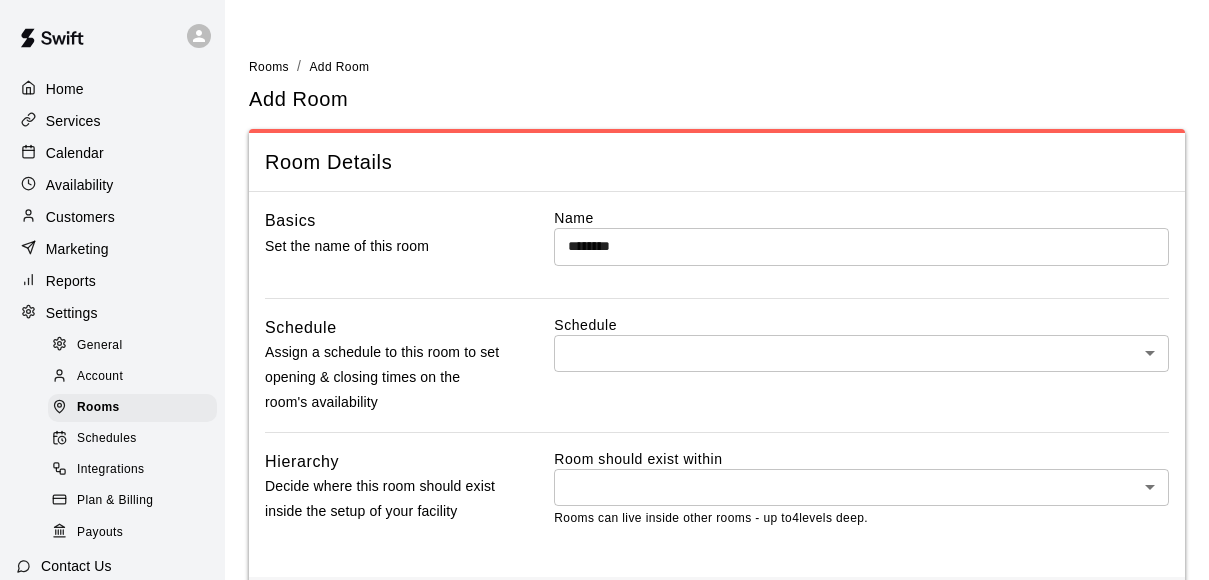 click on "Name ******** ​" at bounding box center (861, 252) 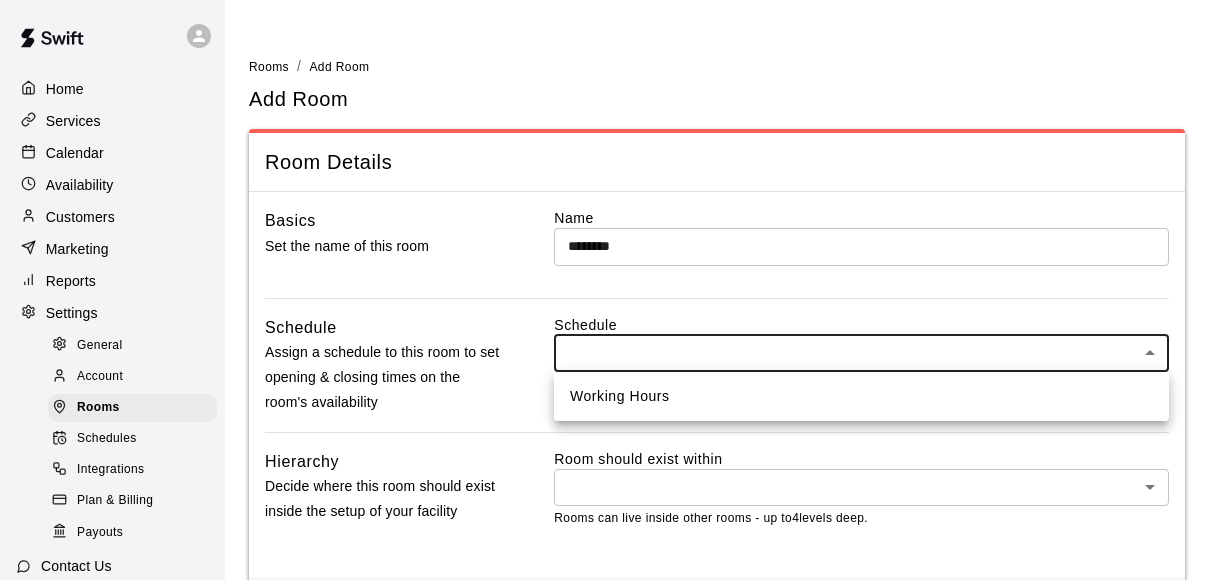 click on "Home Services Calendar Availability Customers Marketing Reports Settings General Account Rooms Schedules Integrations Plan & Billing Payouts Contact Us Help Center View public page Copy public page link Rooms / Add Room Add Room Room Details Basics Set the name of this room Name ******** ​ Schedule Assign a schedule to this room to set opening & closing times on the room's availability Schedule ​ * ​ Hierarchy Decide where this room should exist inside the setup of your facility Room should exist within ​ * ​ Rooms can live inside other rooms - up to 4 levels deep. Save Swift - Add Room Close cross-small Working Hours" at bounding box center (604, 334) 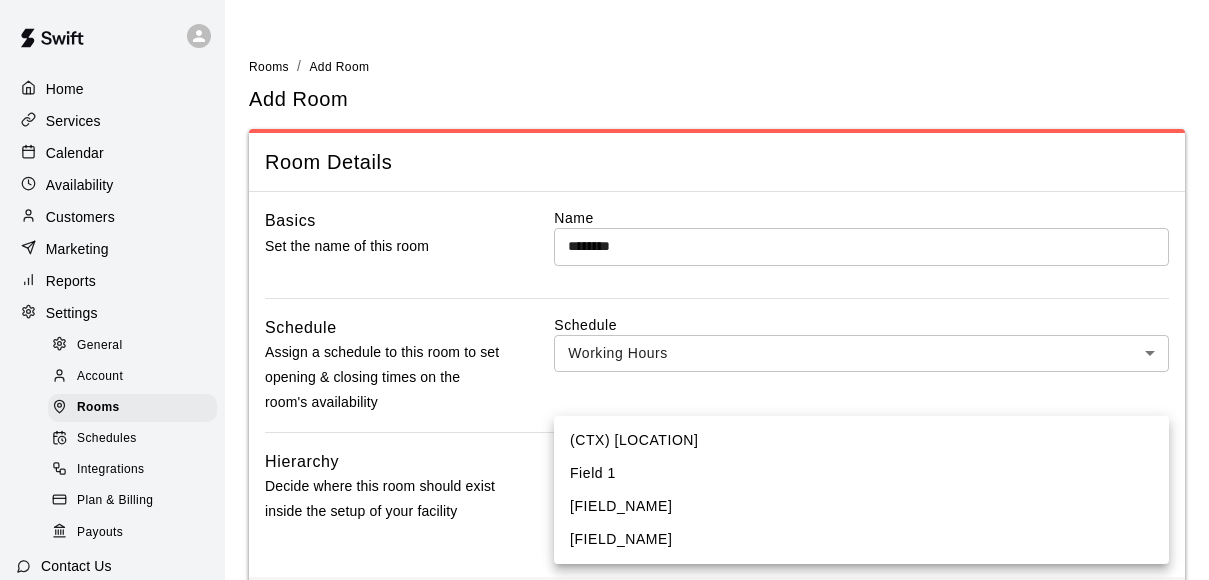 click on "(CTX) [LOCATION] [FIELD_NAME] [FIELD_NAME] [FIELD_NAME]" at bounding box center [604, 334] 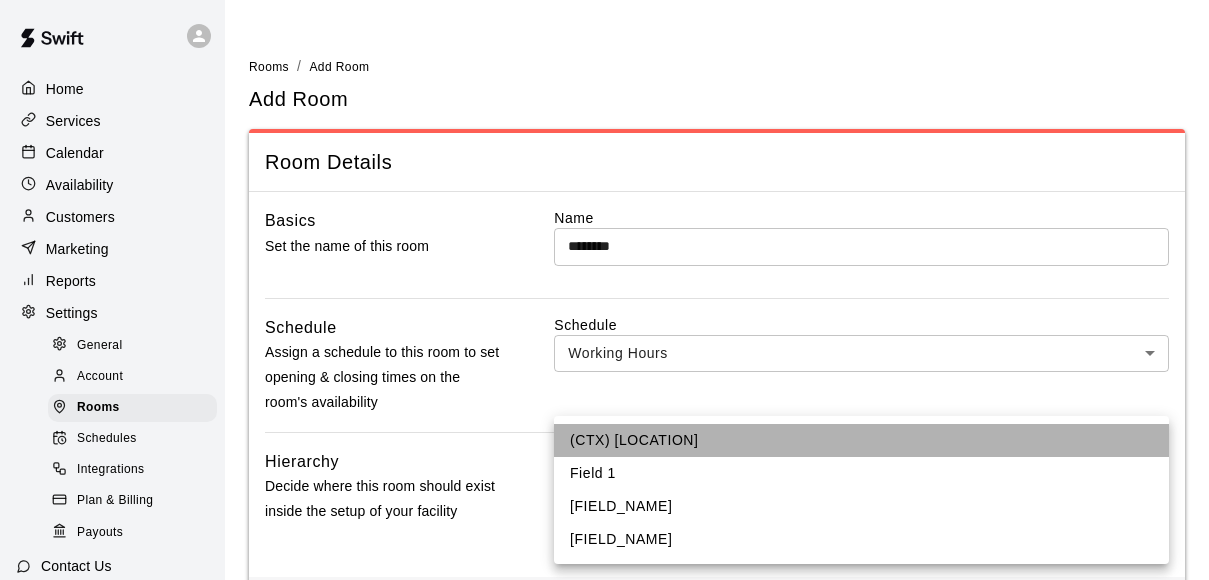click on "(CTX) [LOCATION]" at bounding box center (861, 440) 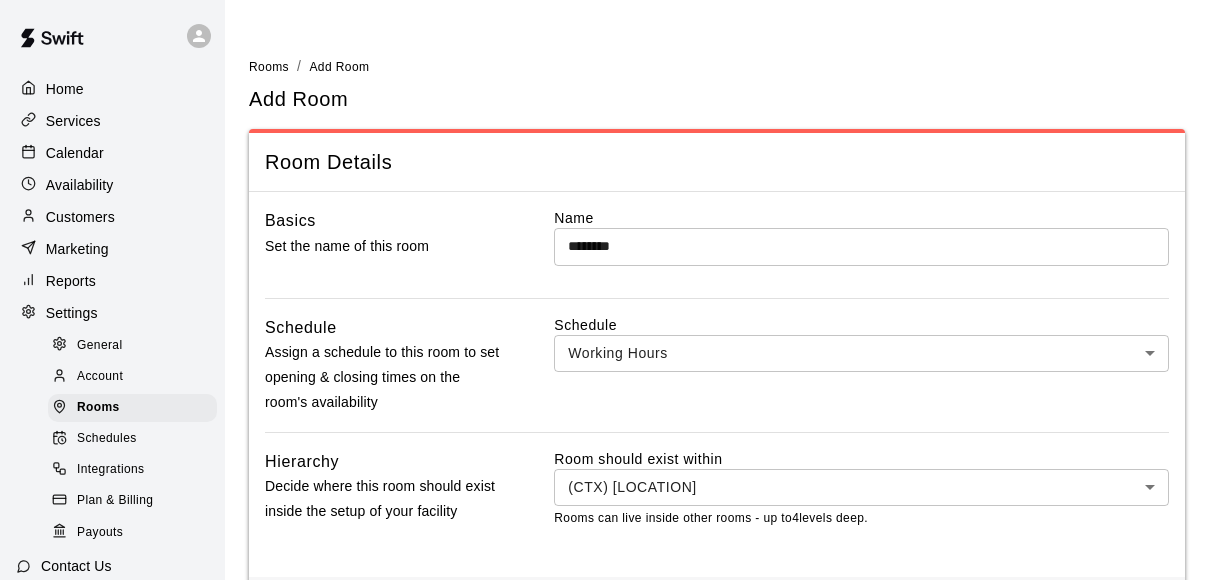 click on "Room should exist within (CTX) [LOCATION] ****" at bounding box center (717, 384) 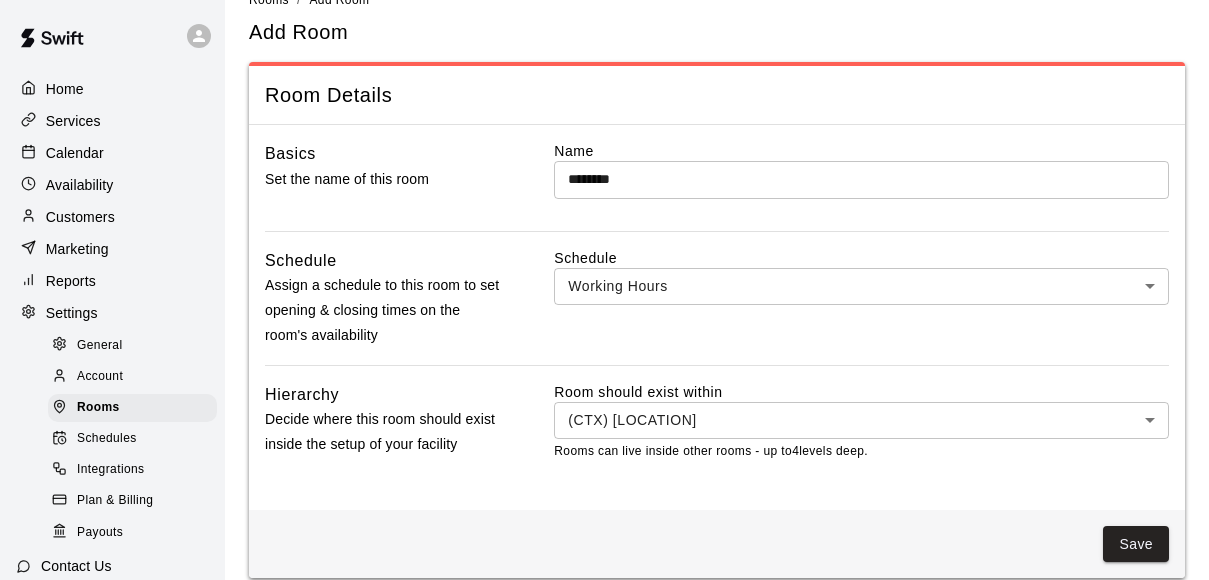 scroll, scrollTop: 89, scrollLeft: 0, axis: vertical 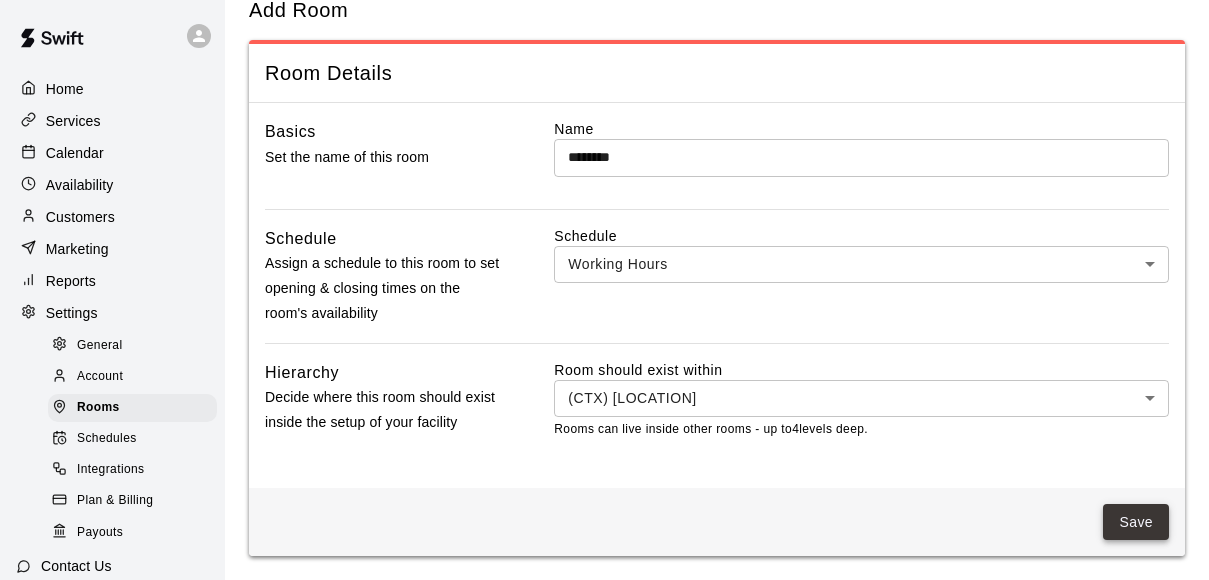 click on "Save" at bounding box center [1136, 522] 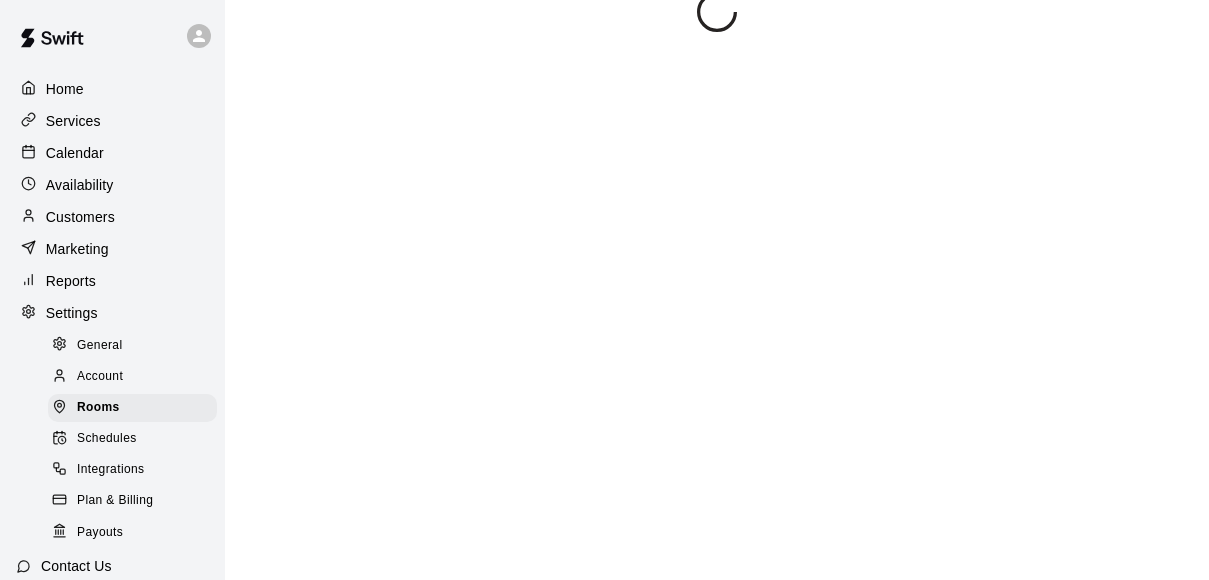 scroll, scrollTop: 0, scrollLeft: 0, axis: both 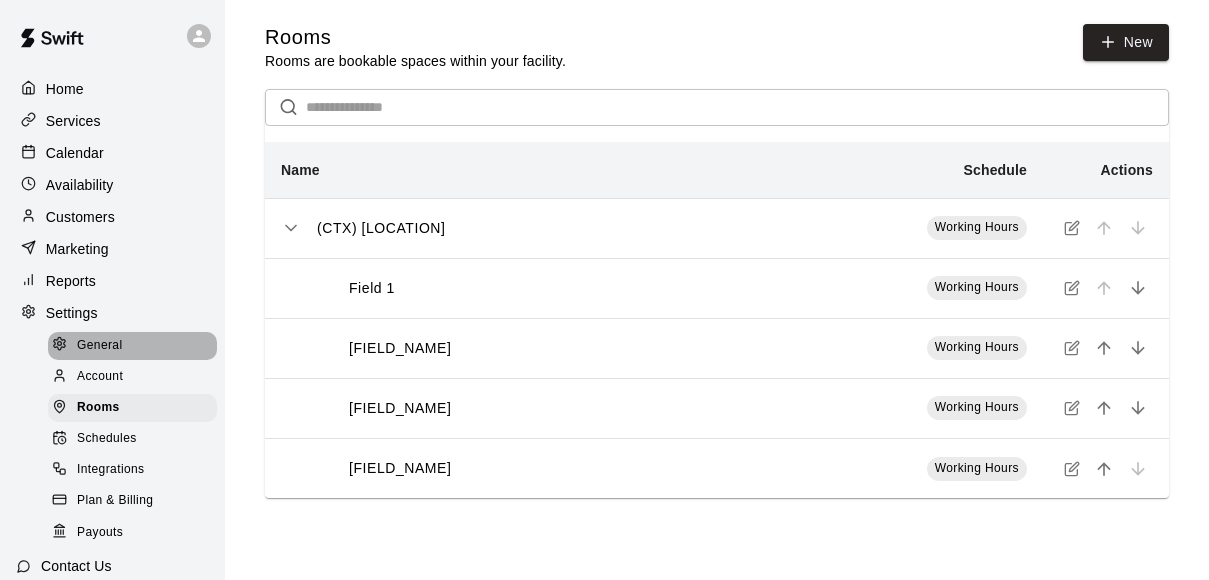 click on "General" at bounding box center (100, 346) 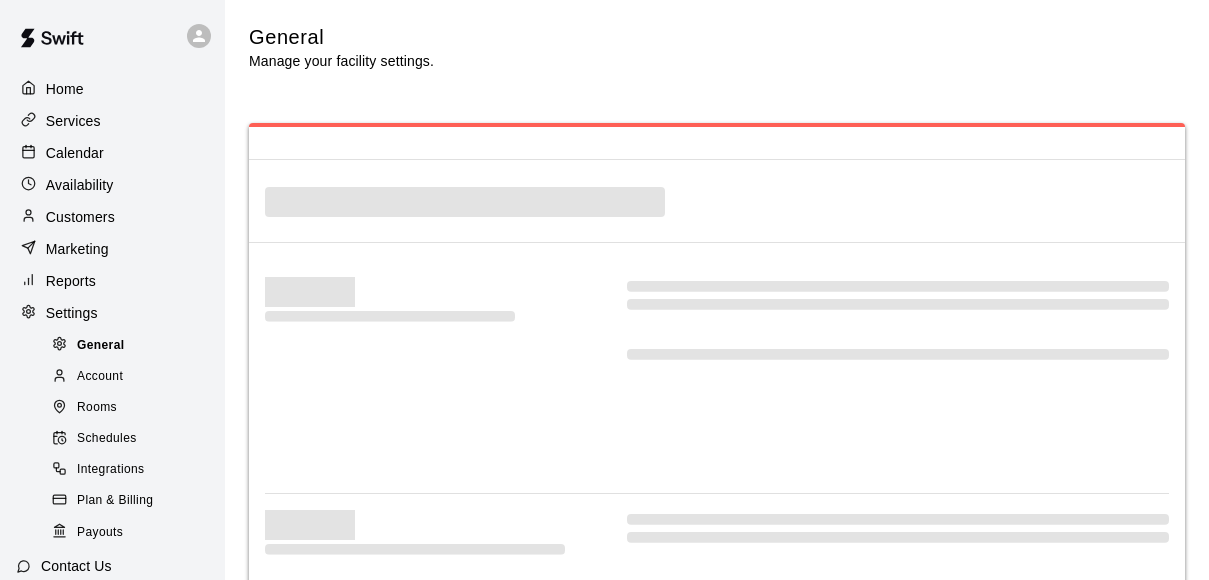 select on "**" 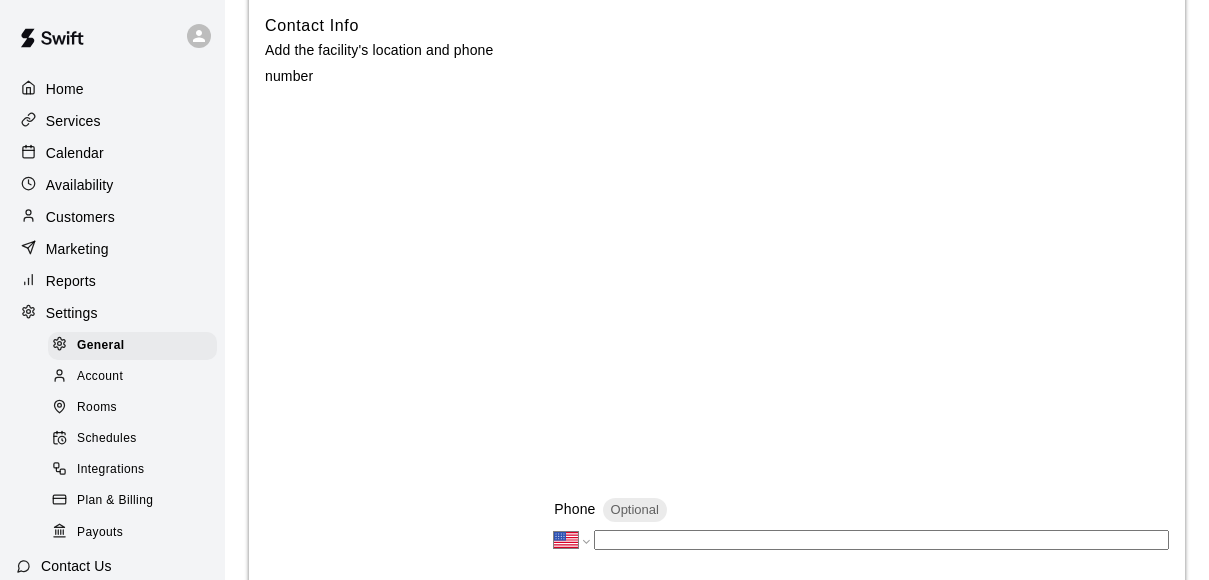 scroll, scrollTop: 481, scrollLeft: 0, axis: vertical 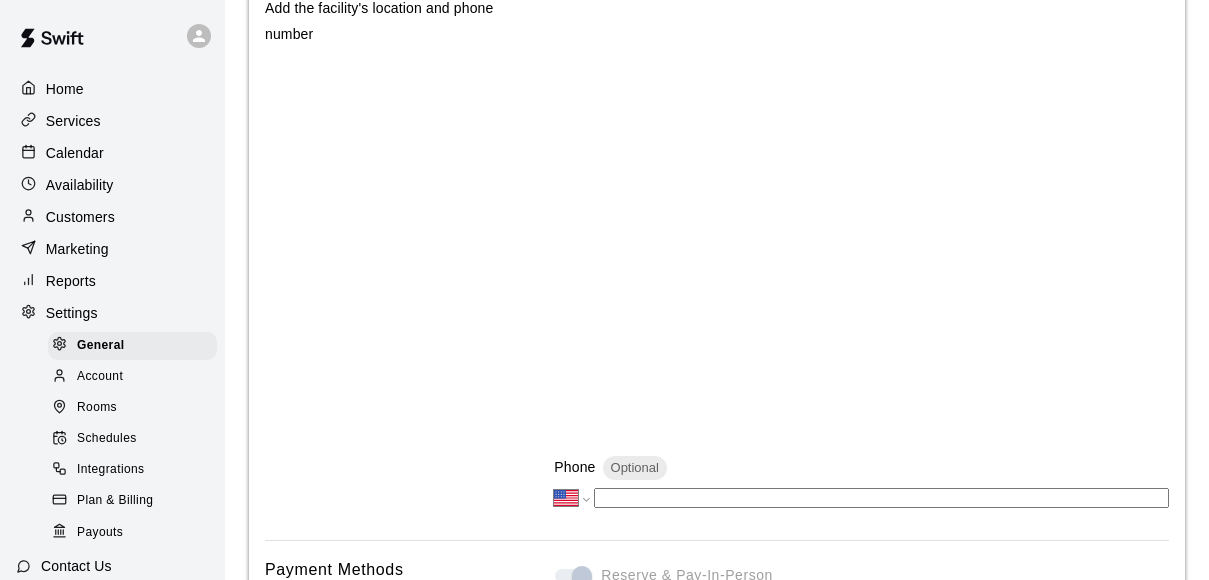 click on "Contact Info Add the facility's location and phone number" at bounding box center [382, 247] 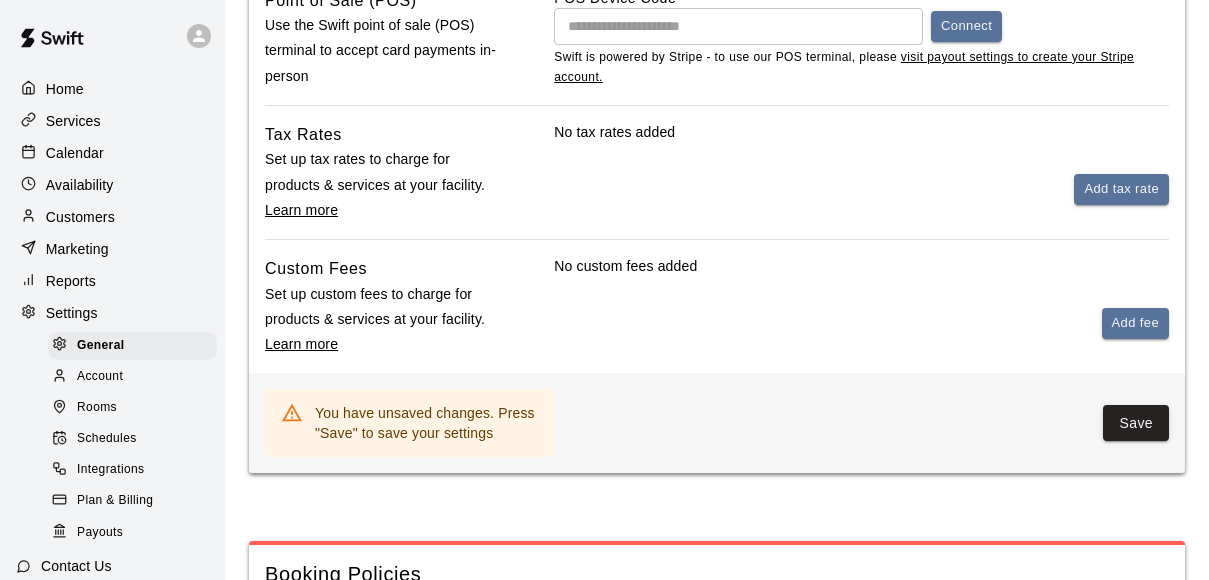 scroll, scrollTop: 1448, scrollLeft: 0, axis: vertical 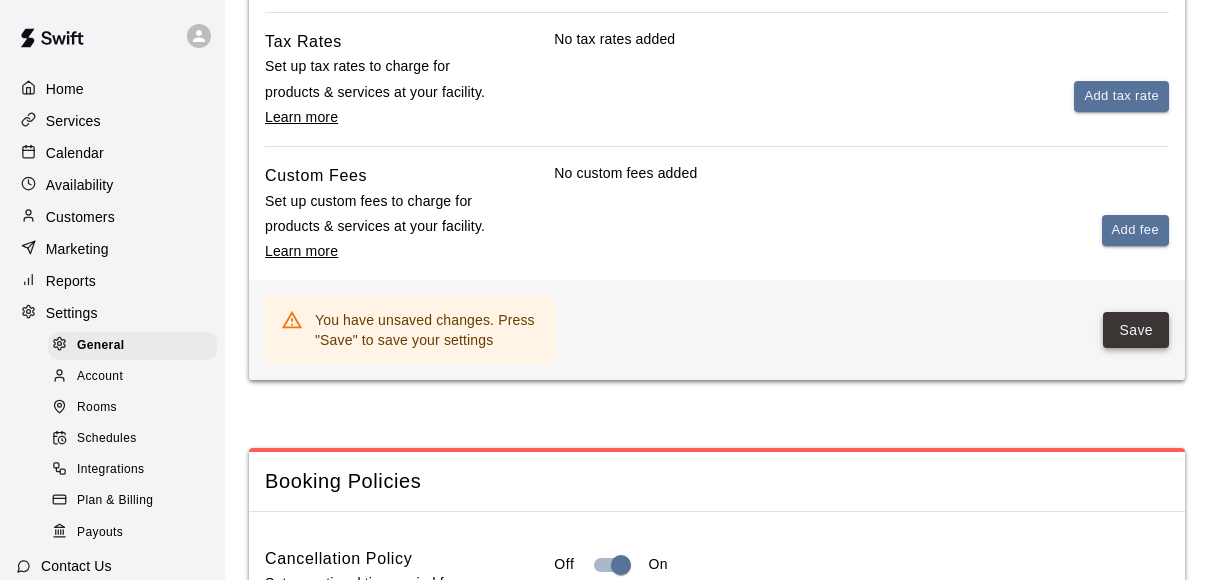 click on "Save" at bounding box center [1136, 330] 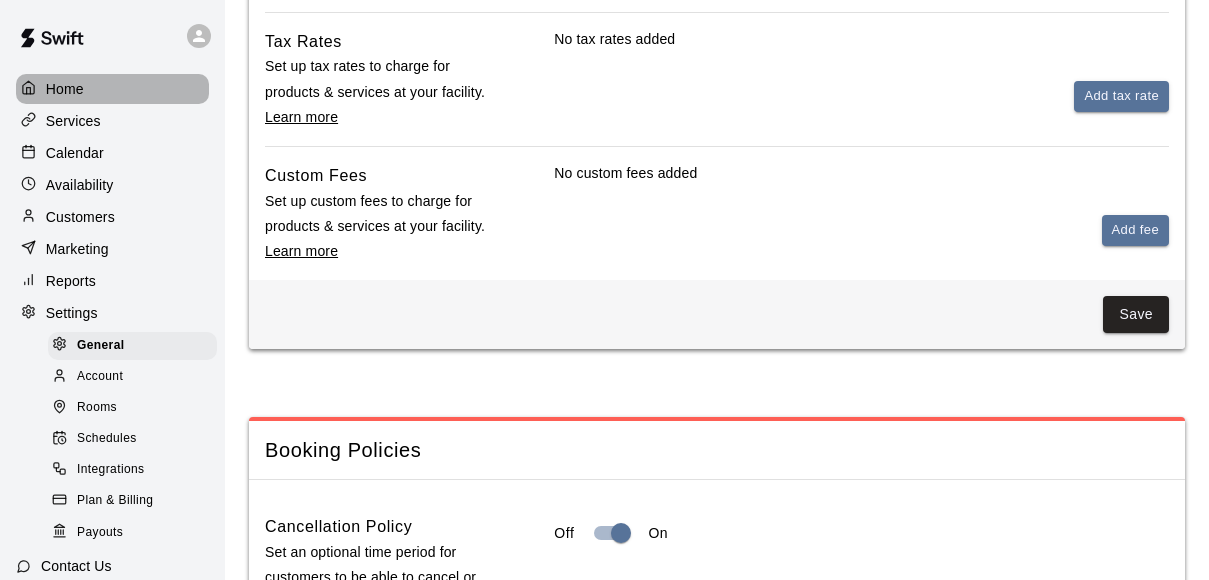 click on "Home" at bounding box center (112, 89) 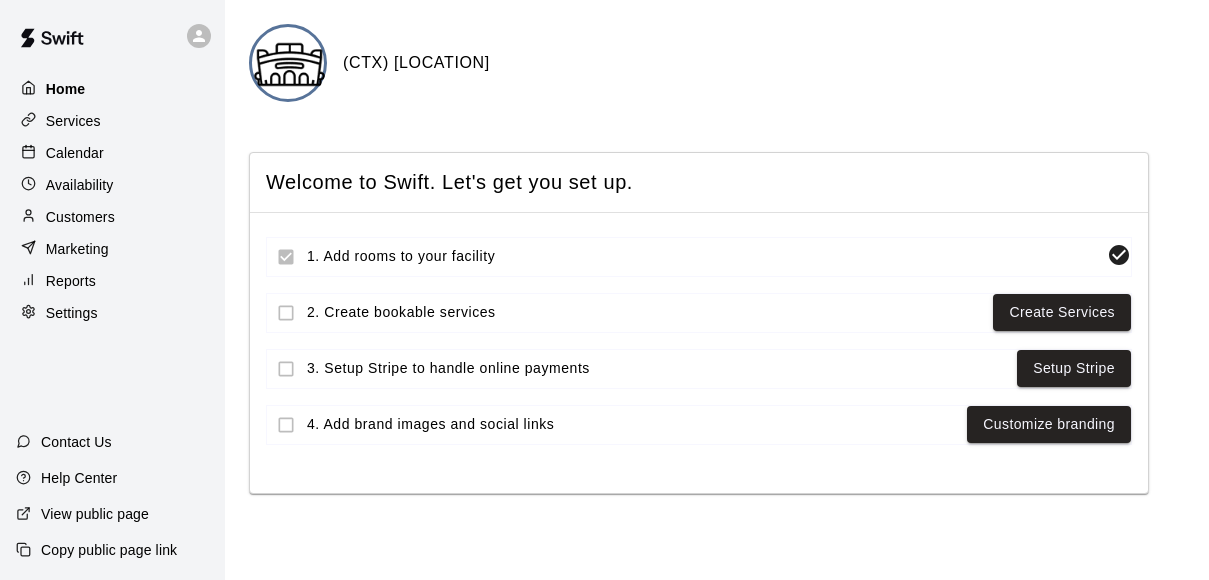 scroll, scrollTop: 0, scrollLeft: 0, axis: both 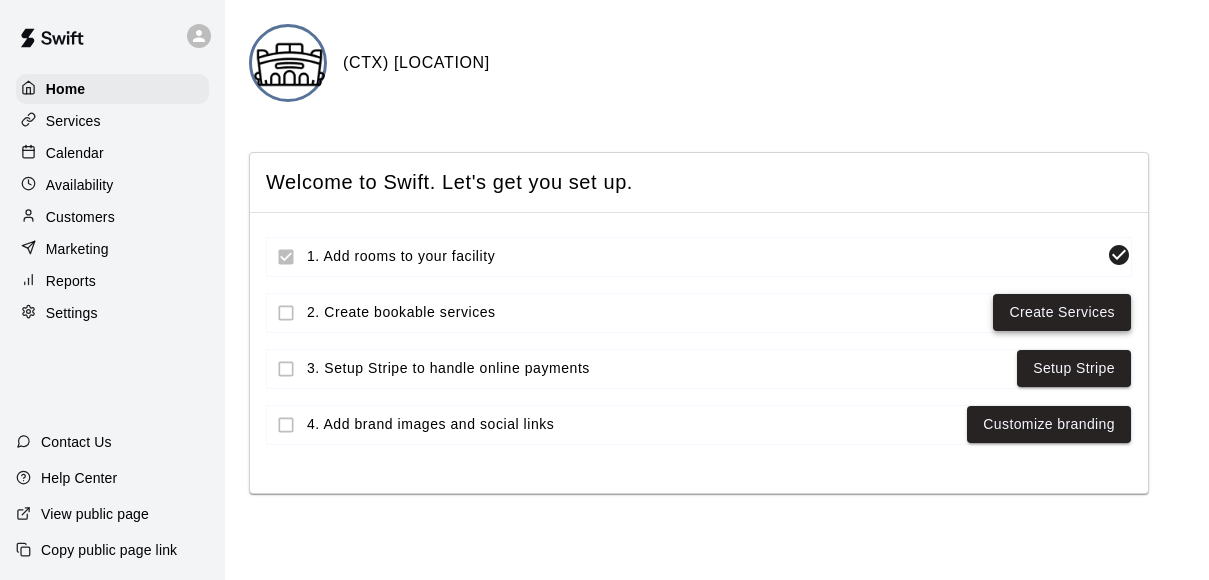 click on "Create Services" at bounding box center [1062, 312] 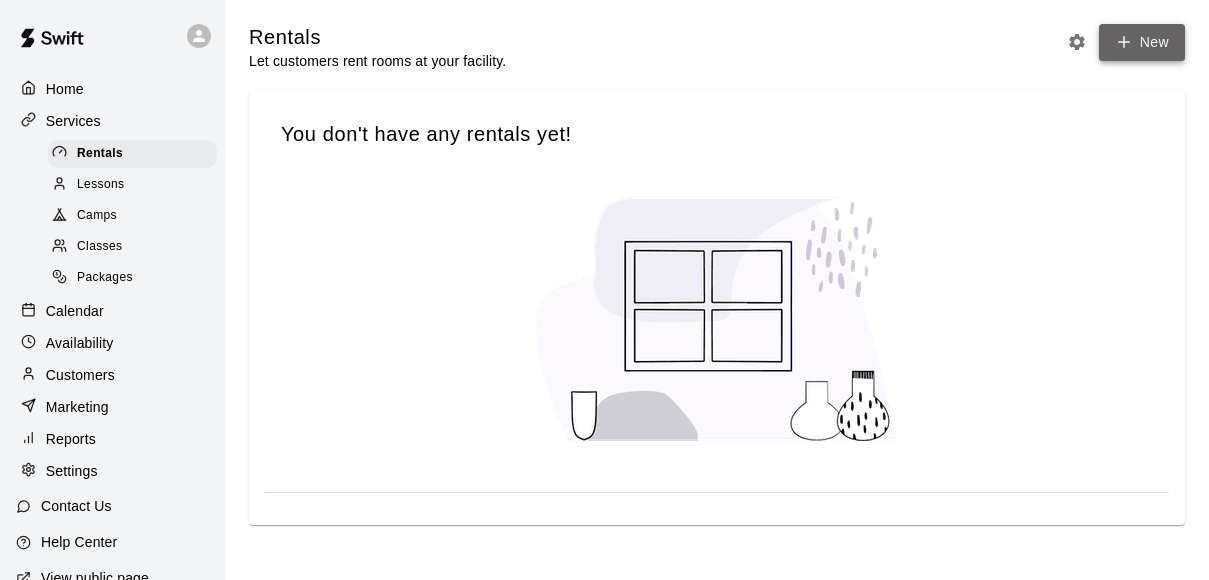 click on "New" at bounding box center (1142, 42) 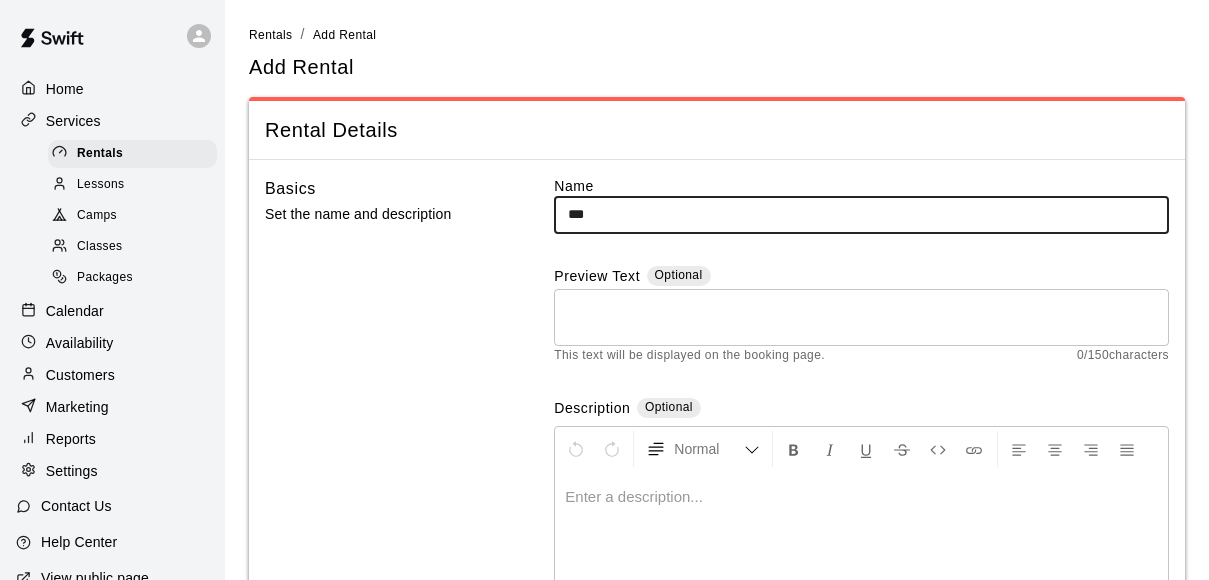 type on "**********" 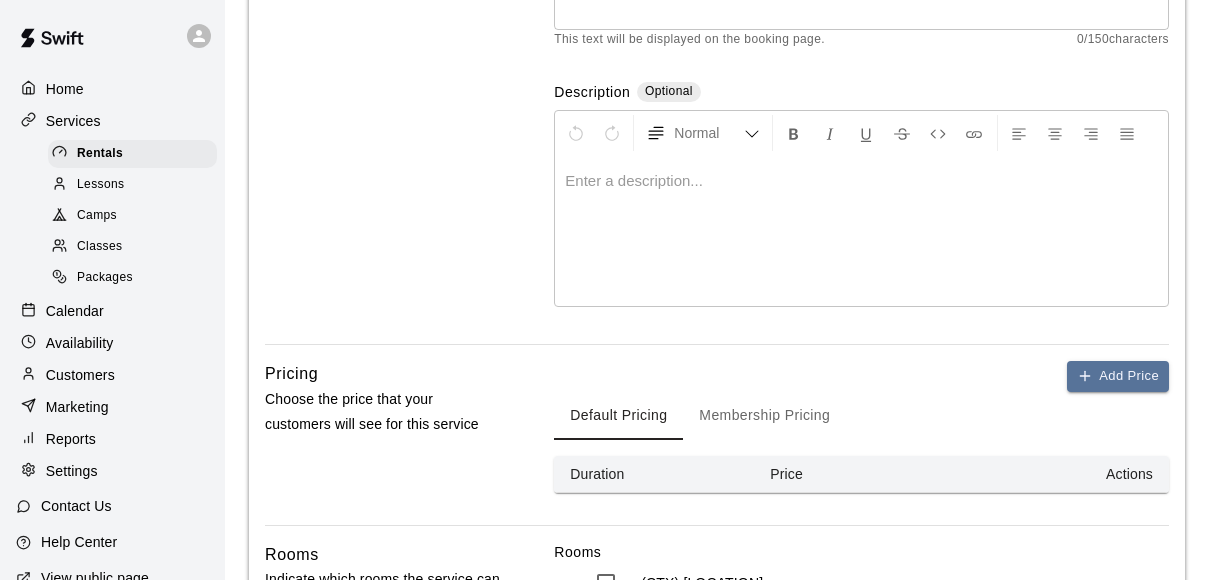 scroll, scrollTop: 439, scrollLeft: 0, axis: vertical 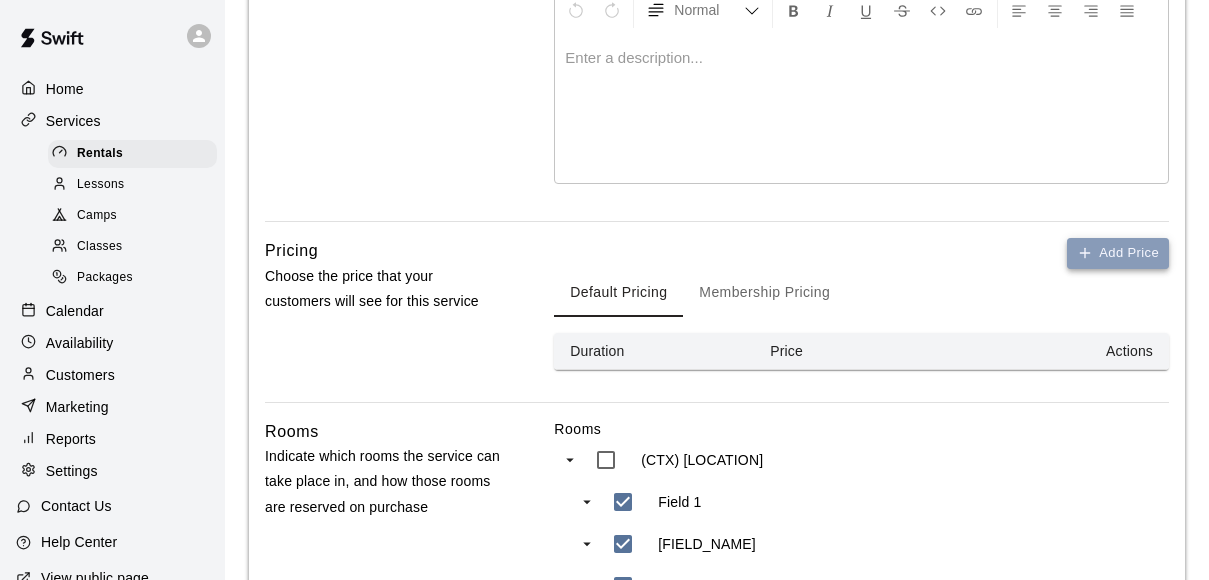 click on "Add Price" at bounding box center [1118, 253] 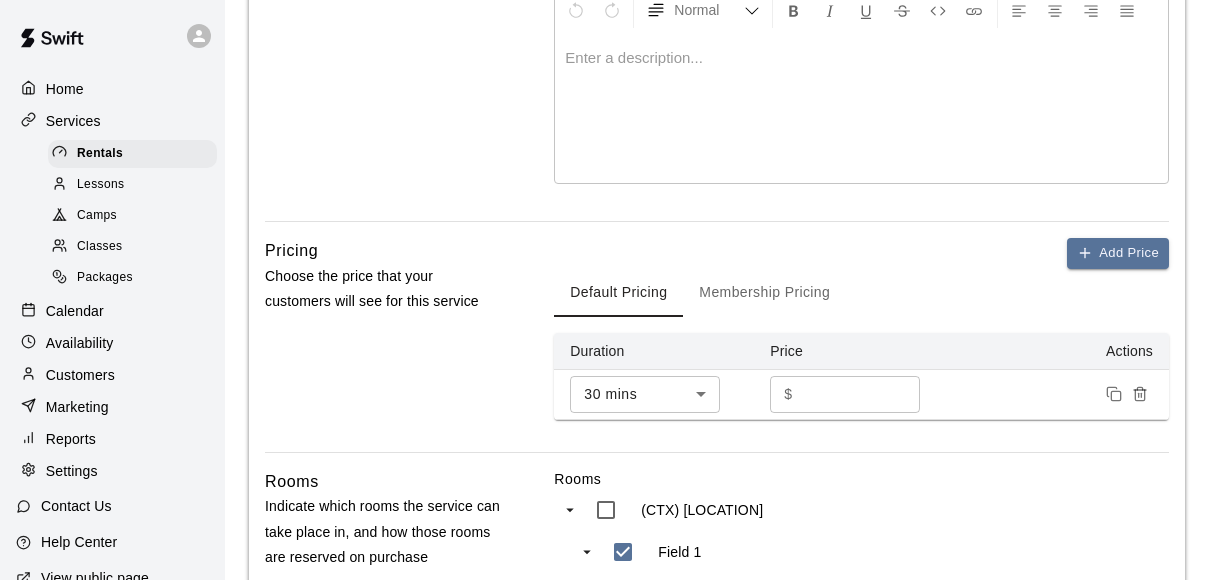 click on "Rooms (CTX) [LOCATION] [FIELD_NAME] [FIELD_NAME] [FIELD_NAME]" at bounding box center (604, 306) 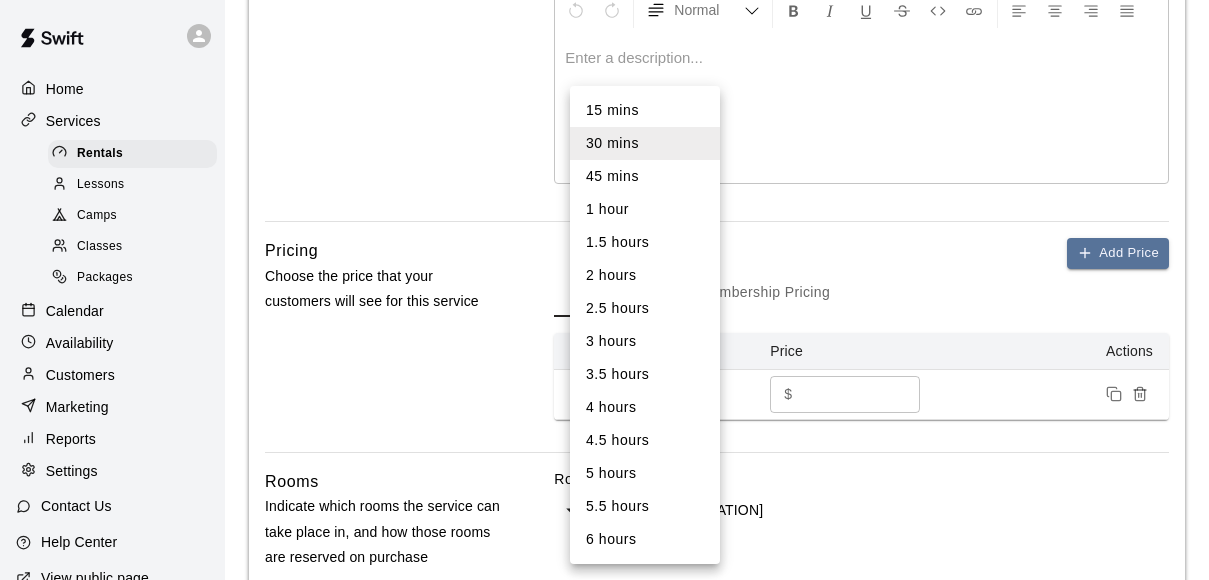 click on "1 hour" at bounding box center (645, 209) 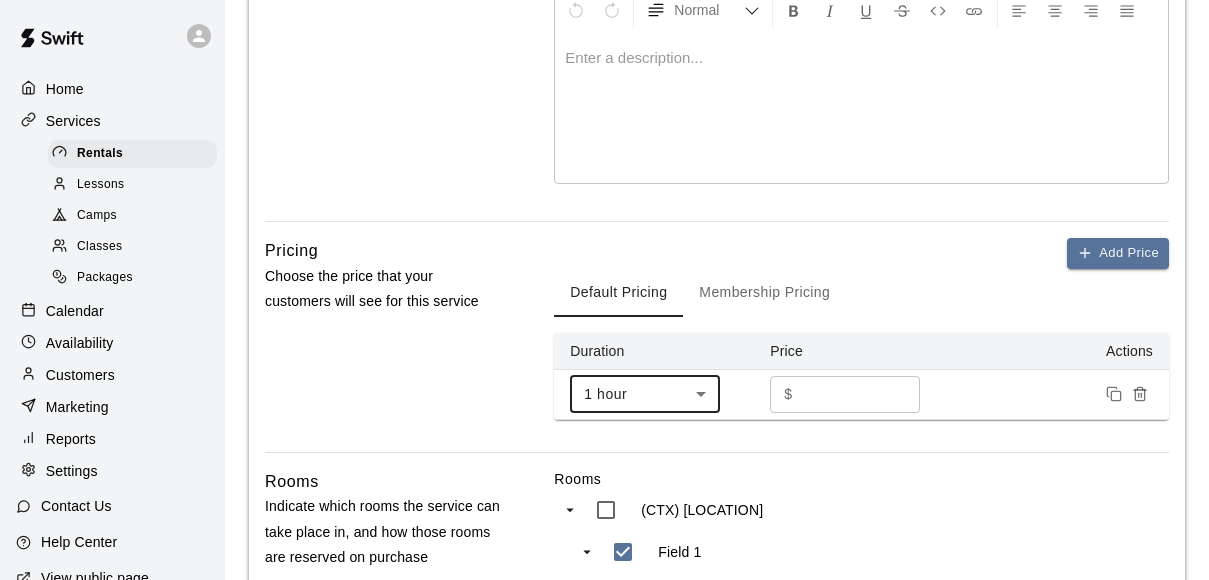 click on "*" at bounding box center [861, 394] 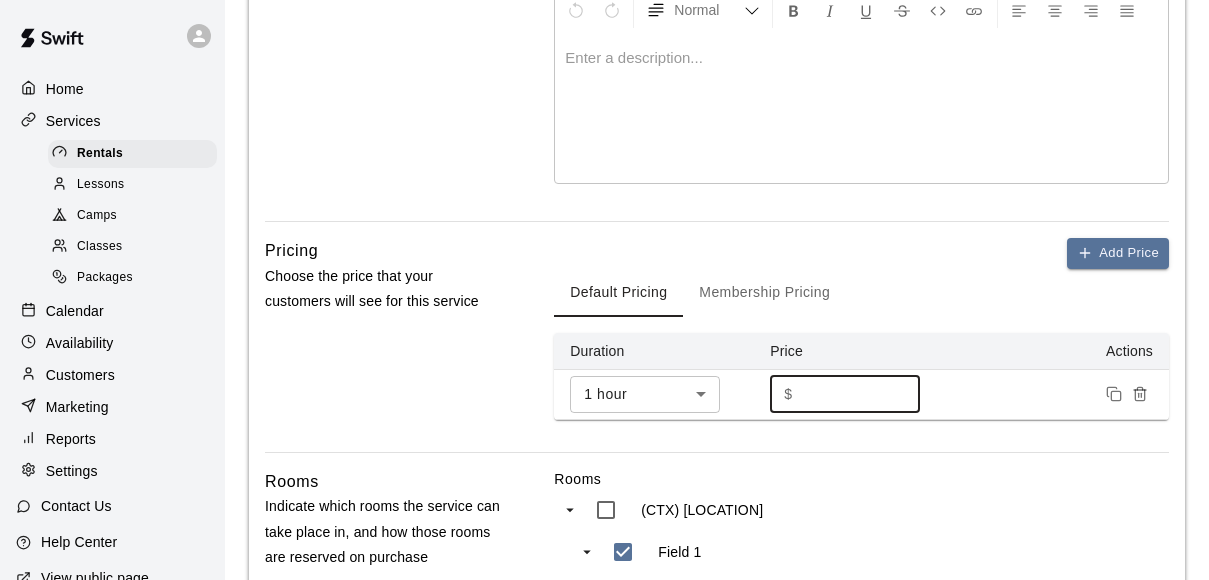 type on "***" 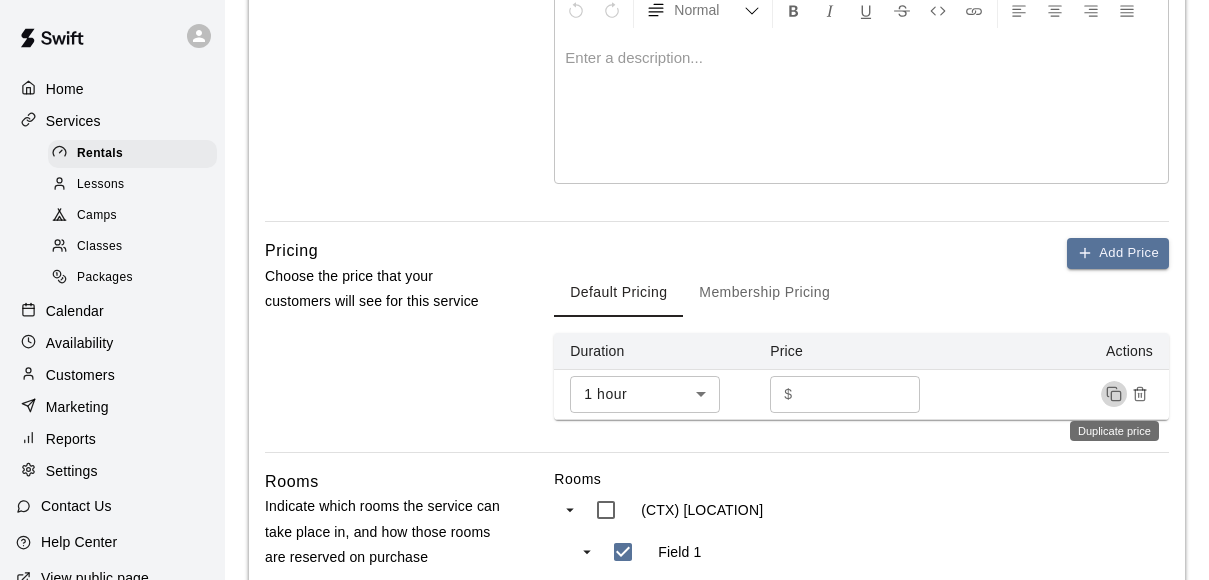 click 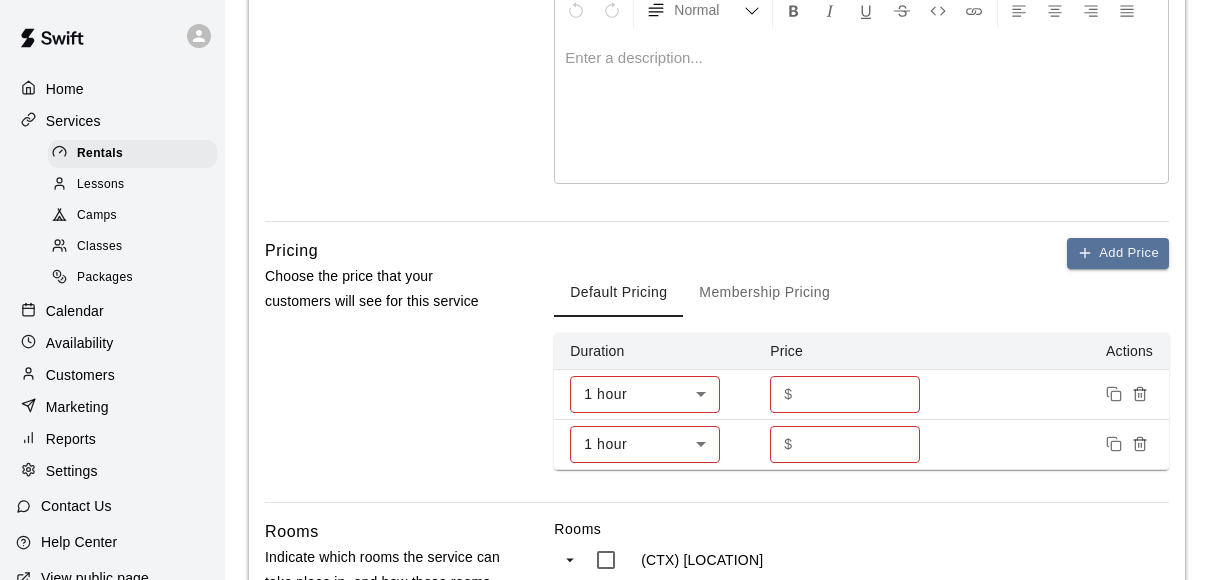 click on "Rooms (CTX) [LOCATION] [FIELD_NAME] [FIELD_NAME] [FIELD_NAME] [FIELD_NAME]" at bounding box center (604, 331) 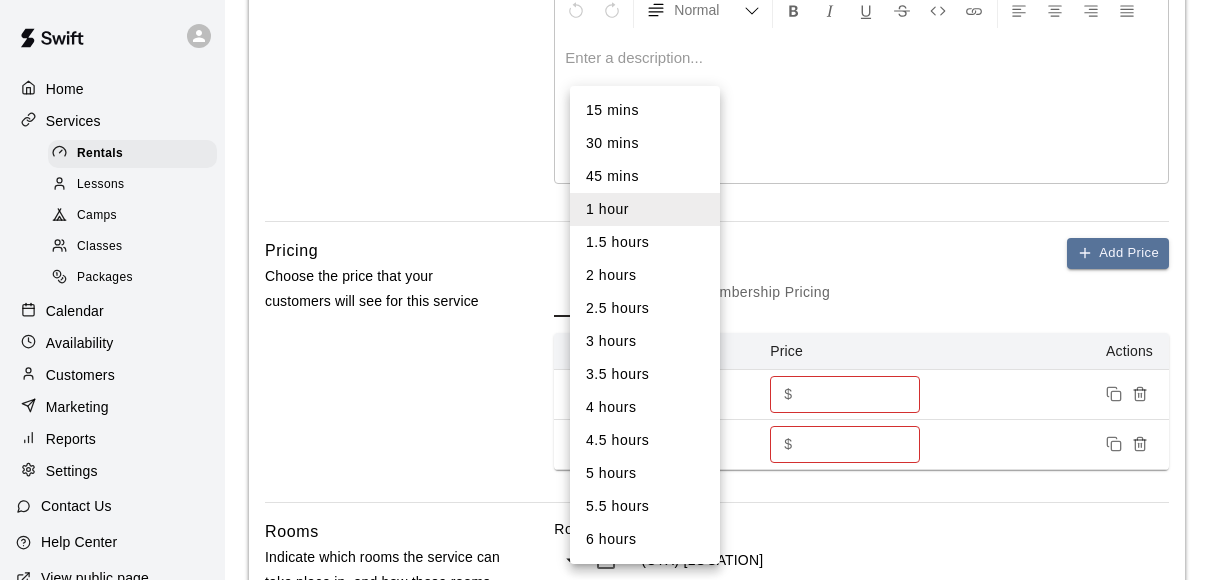 click on "1.5 hours" at bounding box center [645, 242] 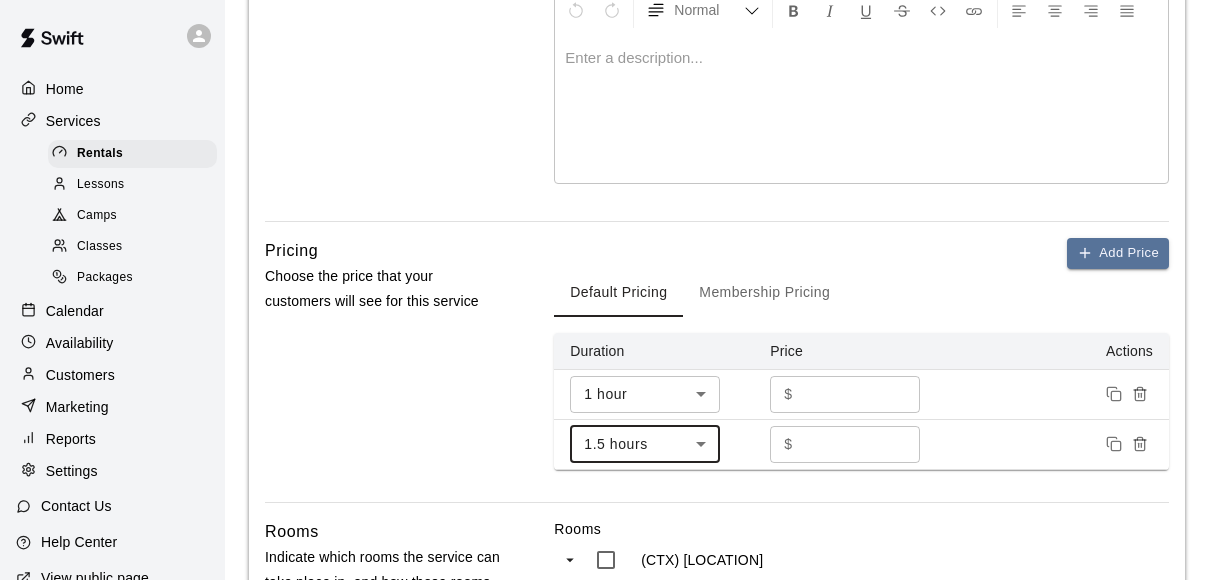 click on "***" at bounding box center (861, 444) 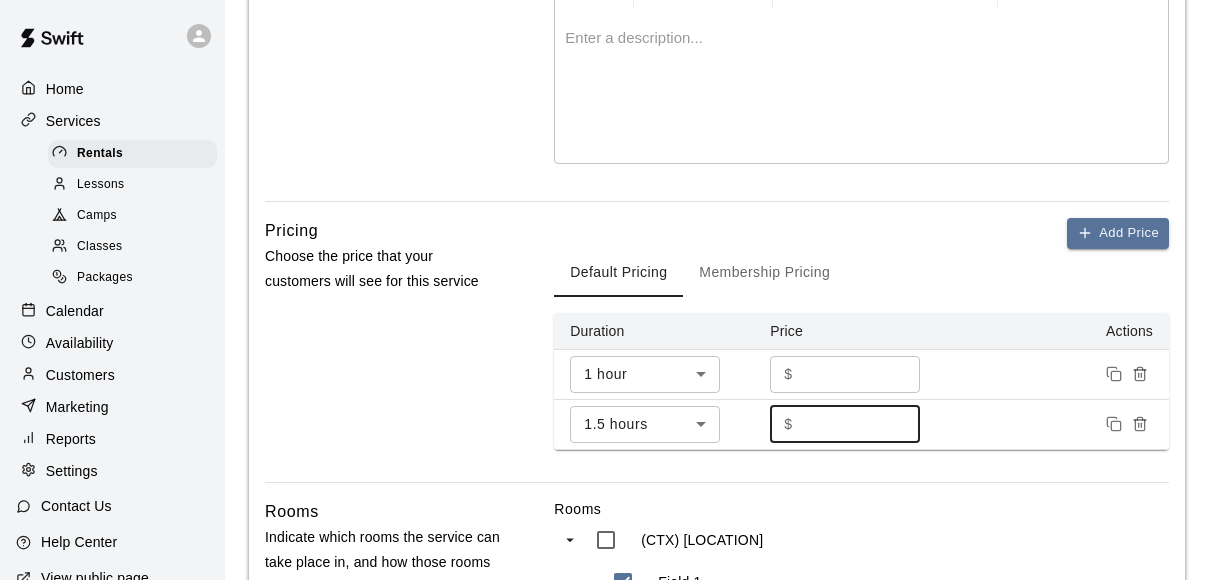 type on "***" 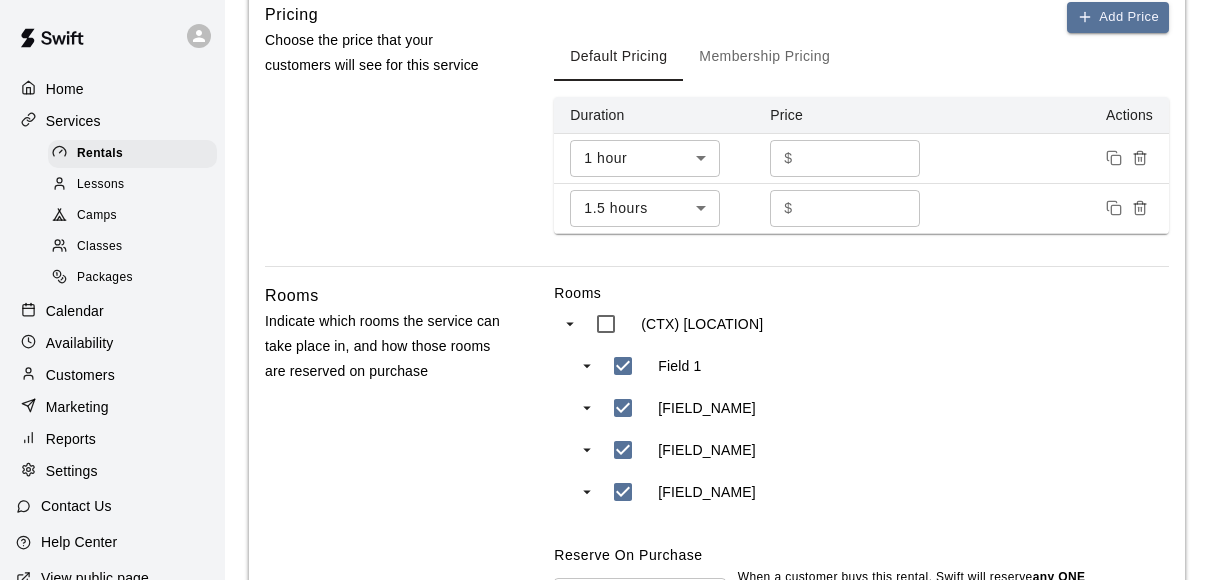 scroll, scrollTop: 960, scrollLeft: 0, axis: vertical 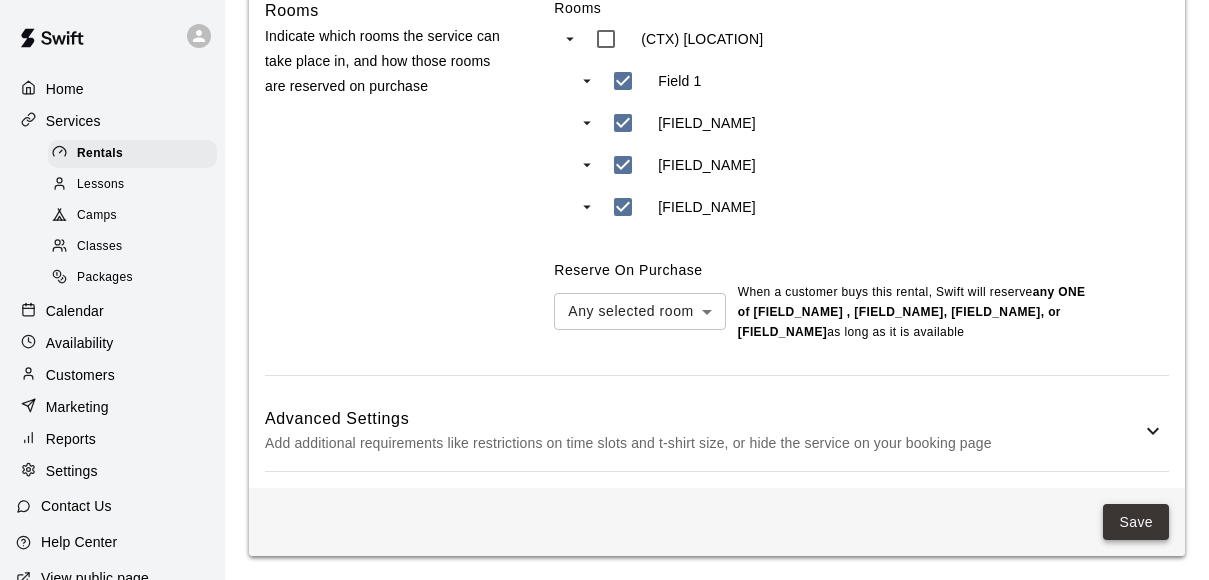click on "Save" at bounding box center (1136, 522) 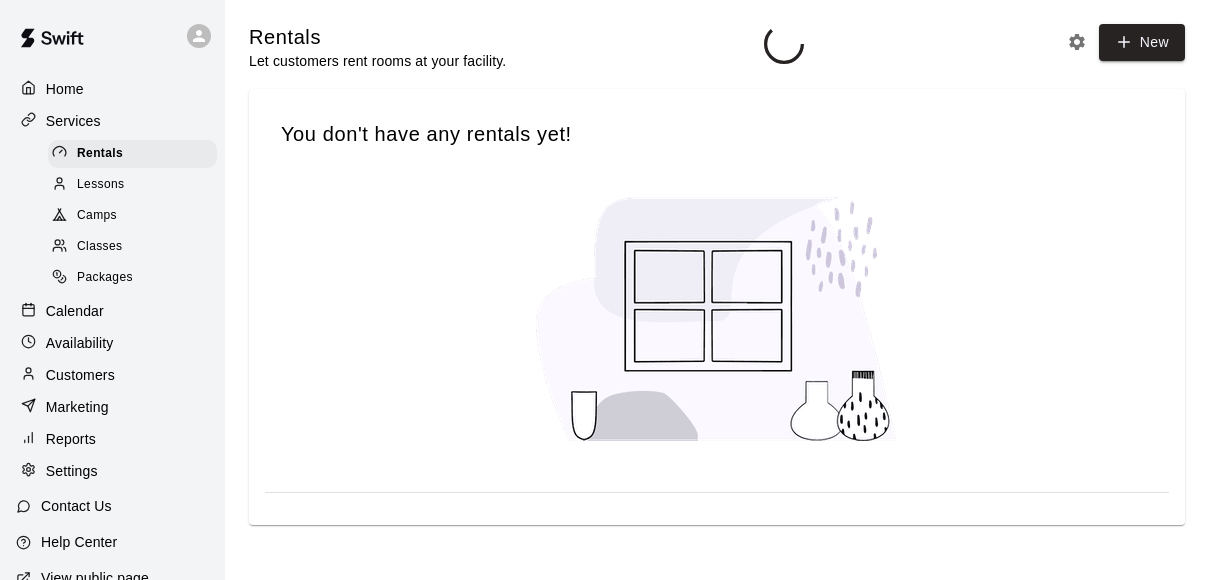 scroll, scrollTop: 0, scrollLeft: 0, axis: both 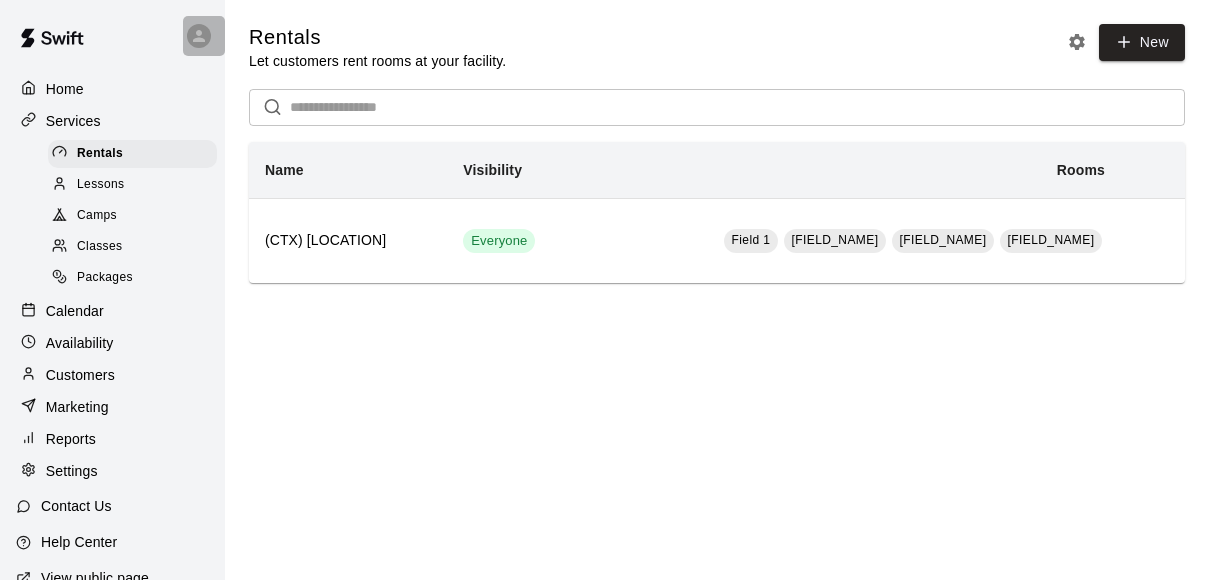 click 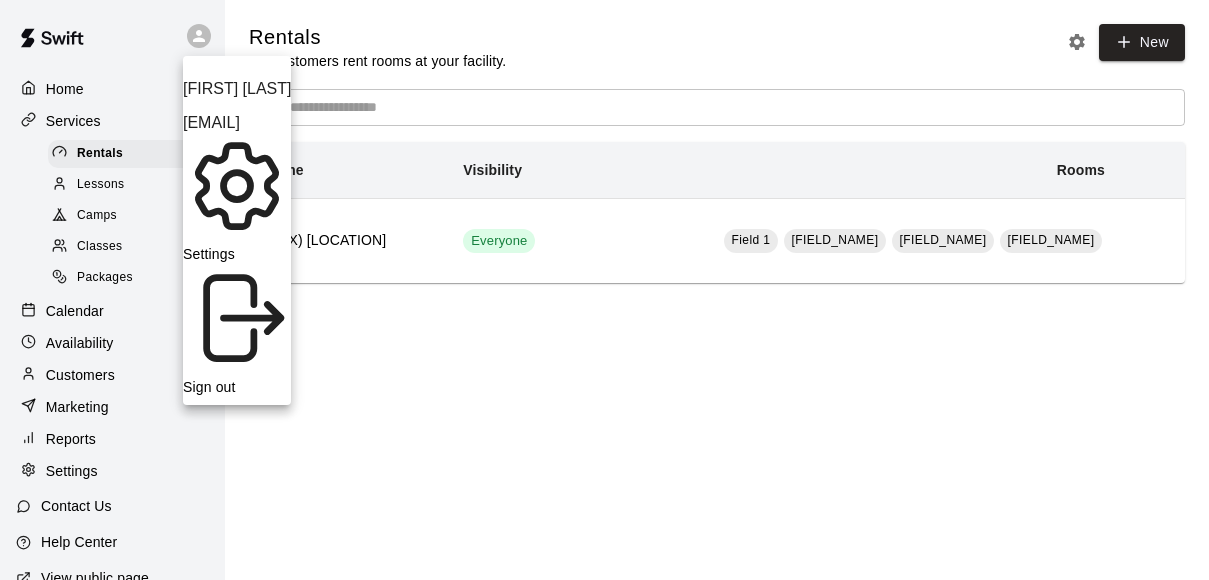 click on "Sign out" at bounding box center [237, 387] 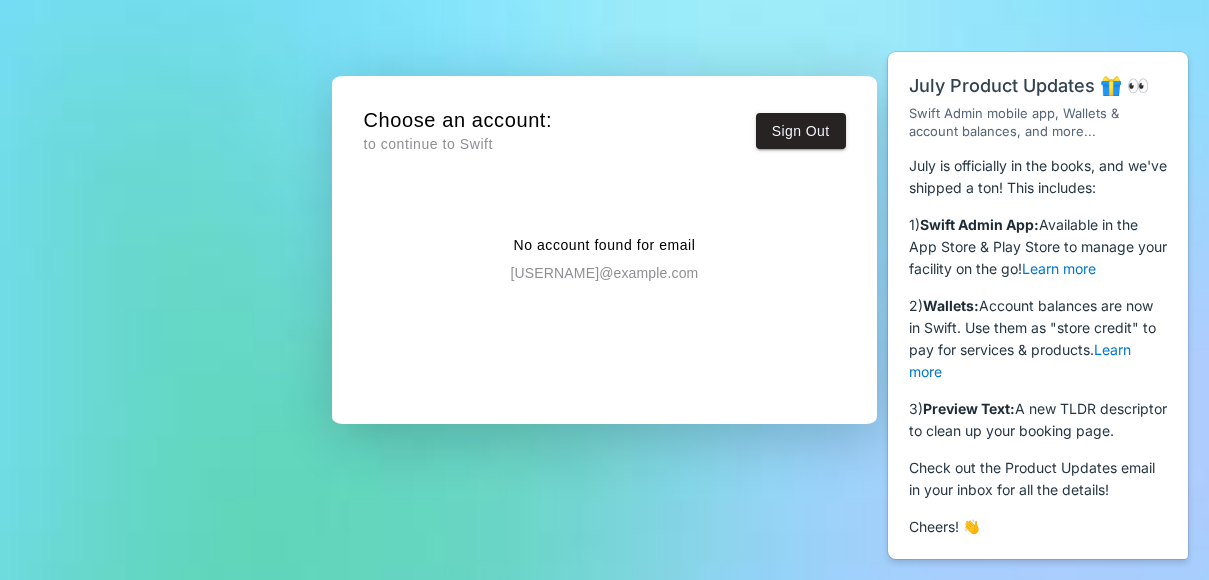 scroll, scrollTop: 0, scrollLeft: 0, axis: both 